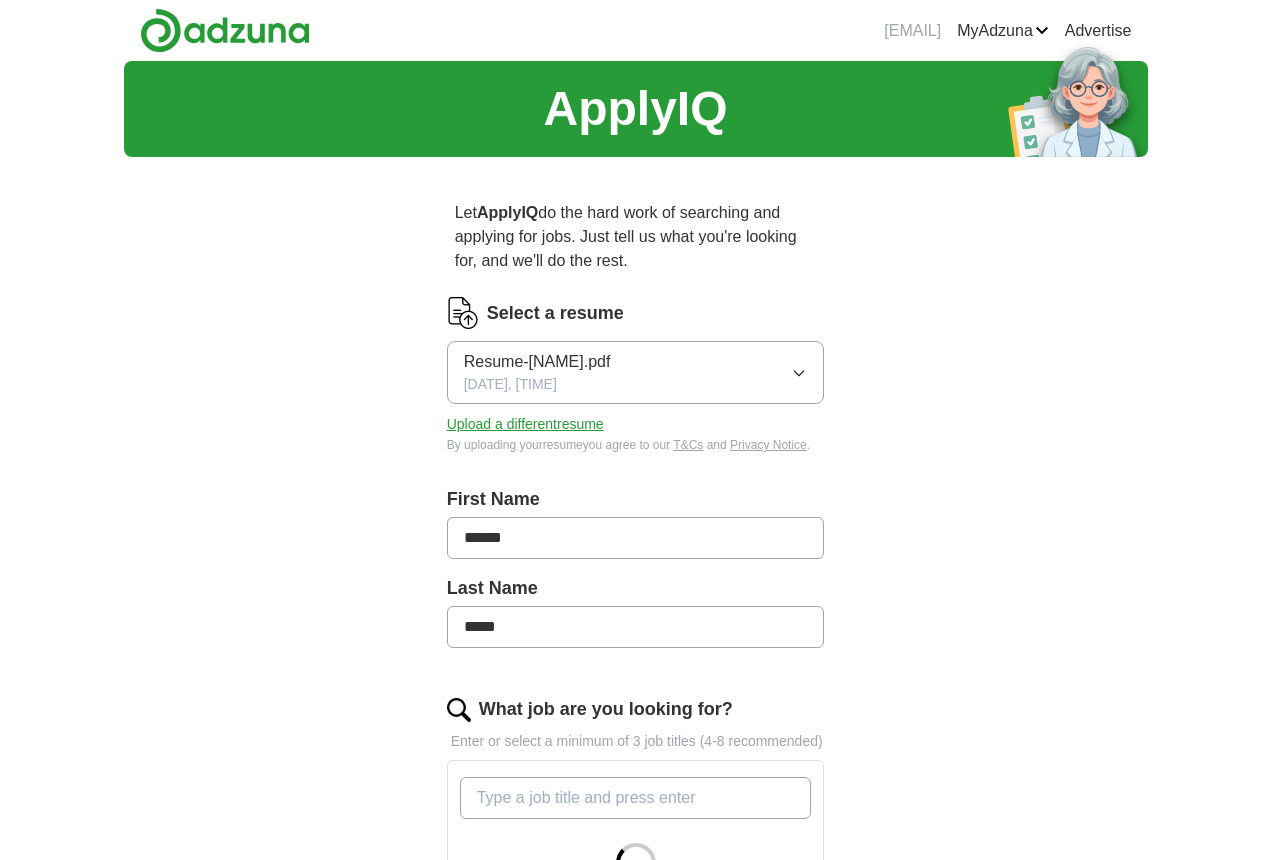 scroll, scrollTop: 0, scrollLeft: 0, axis: both 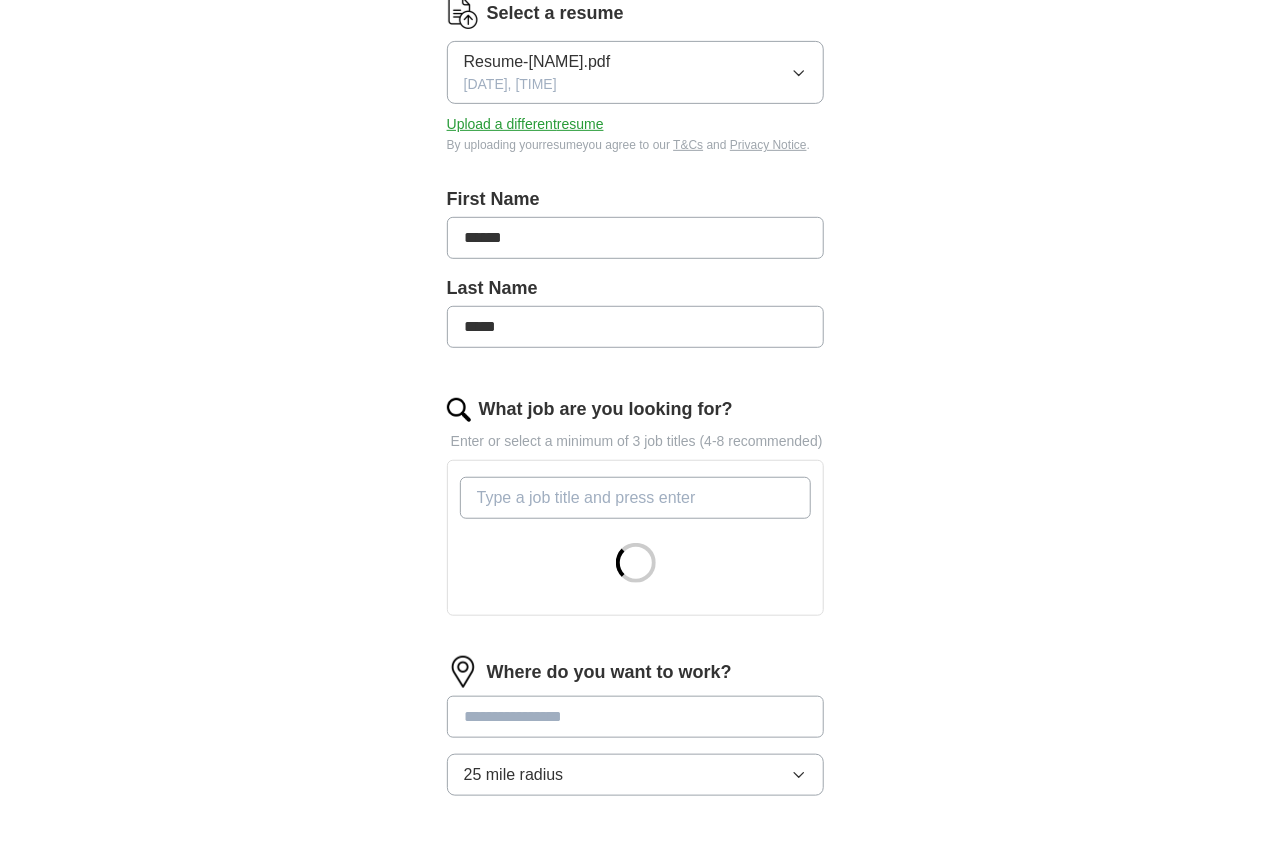 click on "What job are you looking for?" at bounding box center [636, 498] 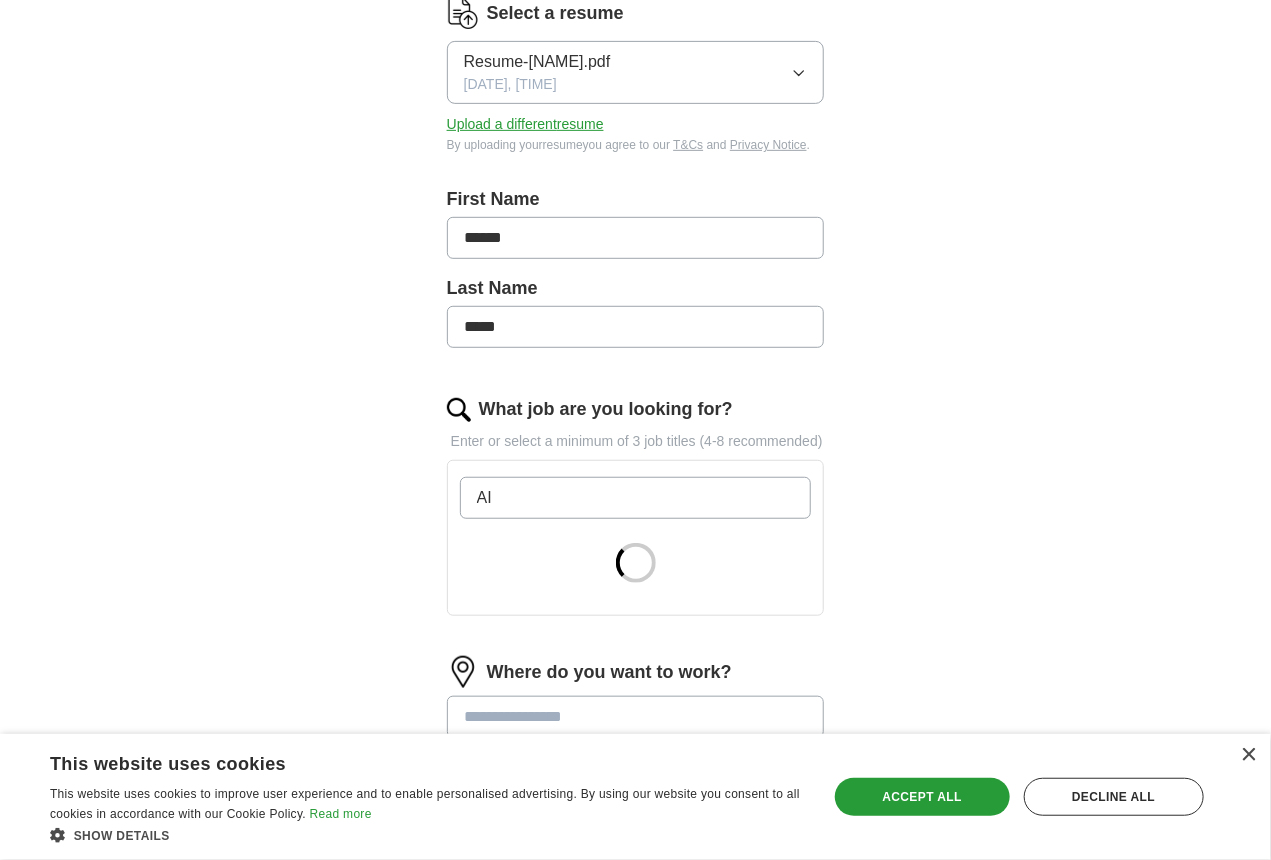 type on "A" 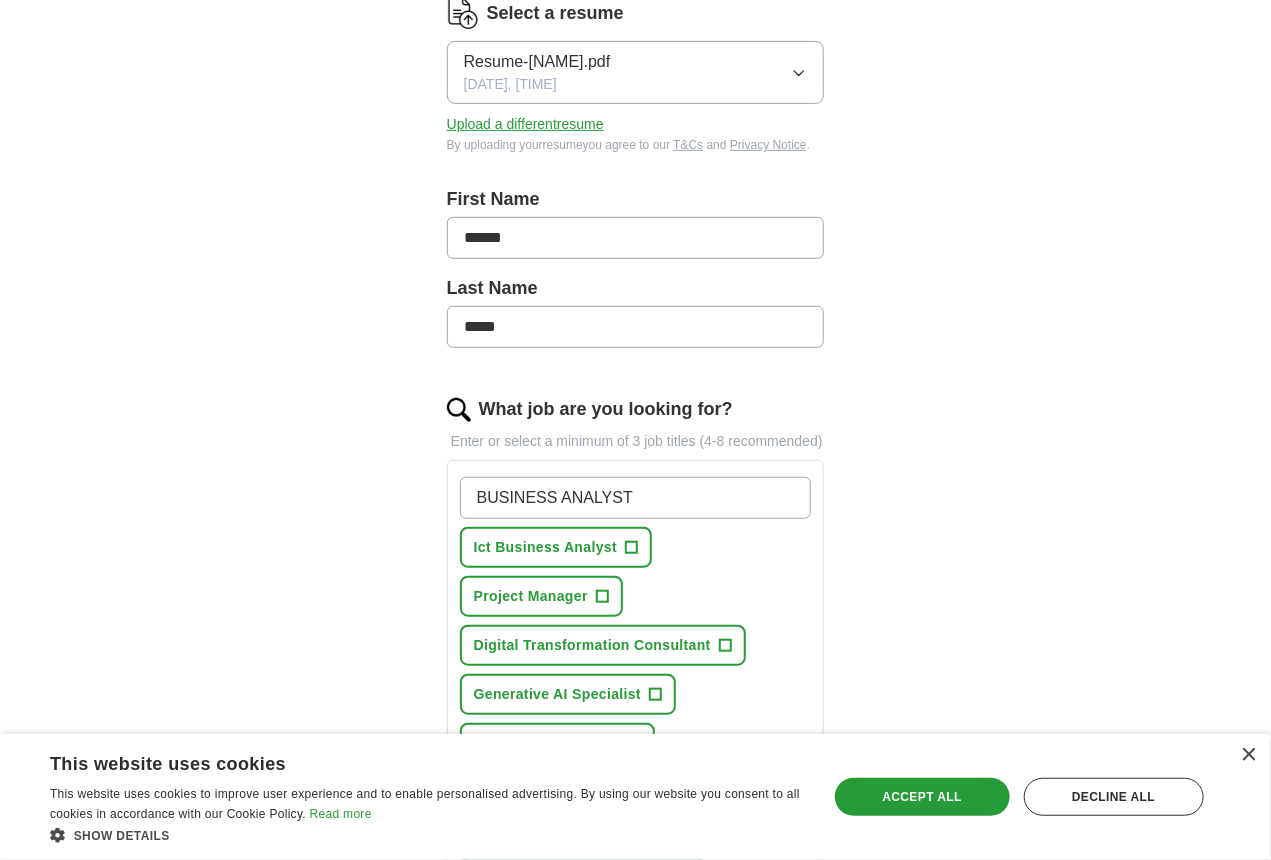 type on "BUSINESS ANALYST" 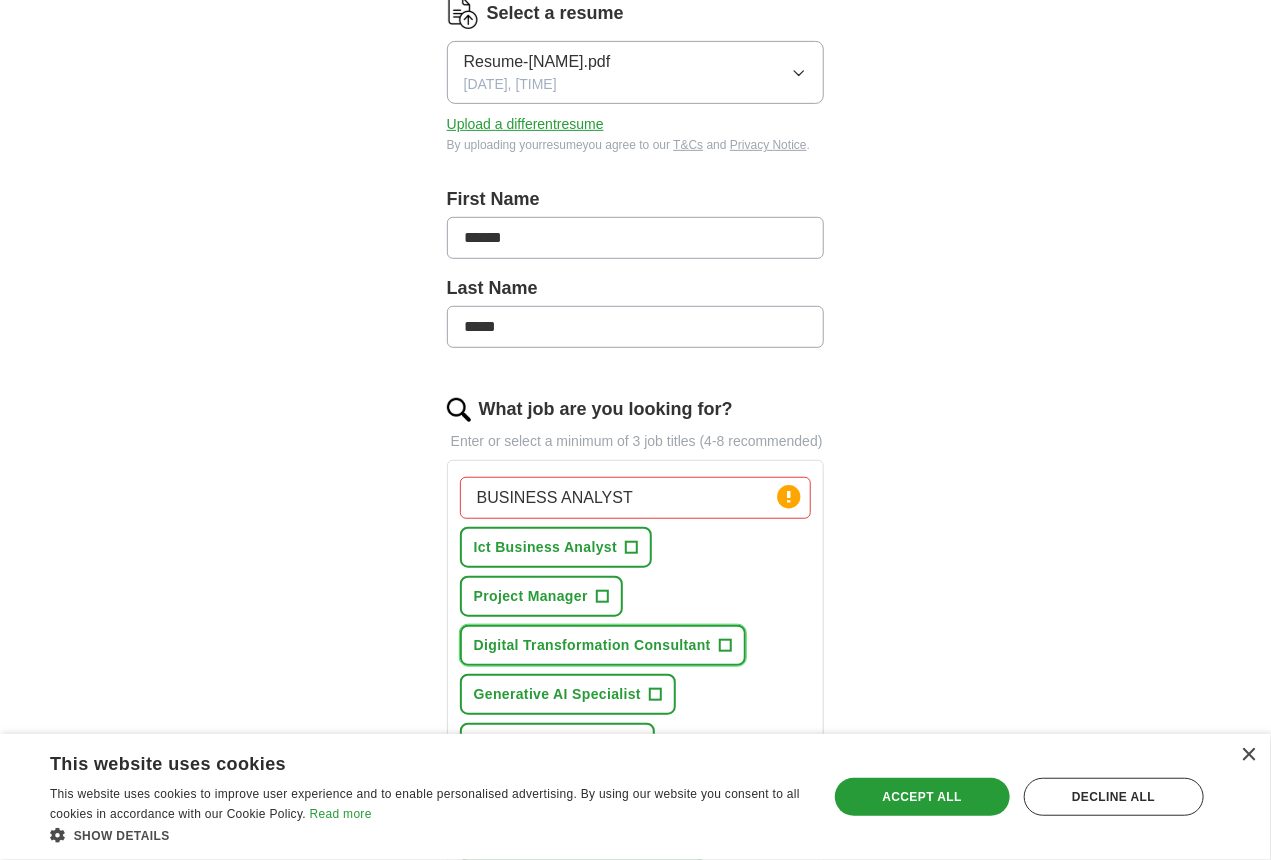 click on "+" at bounding box center (725, 646) 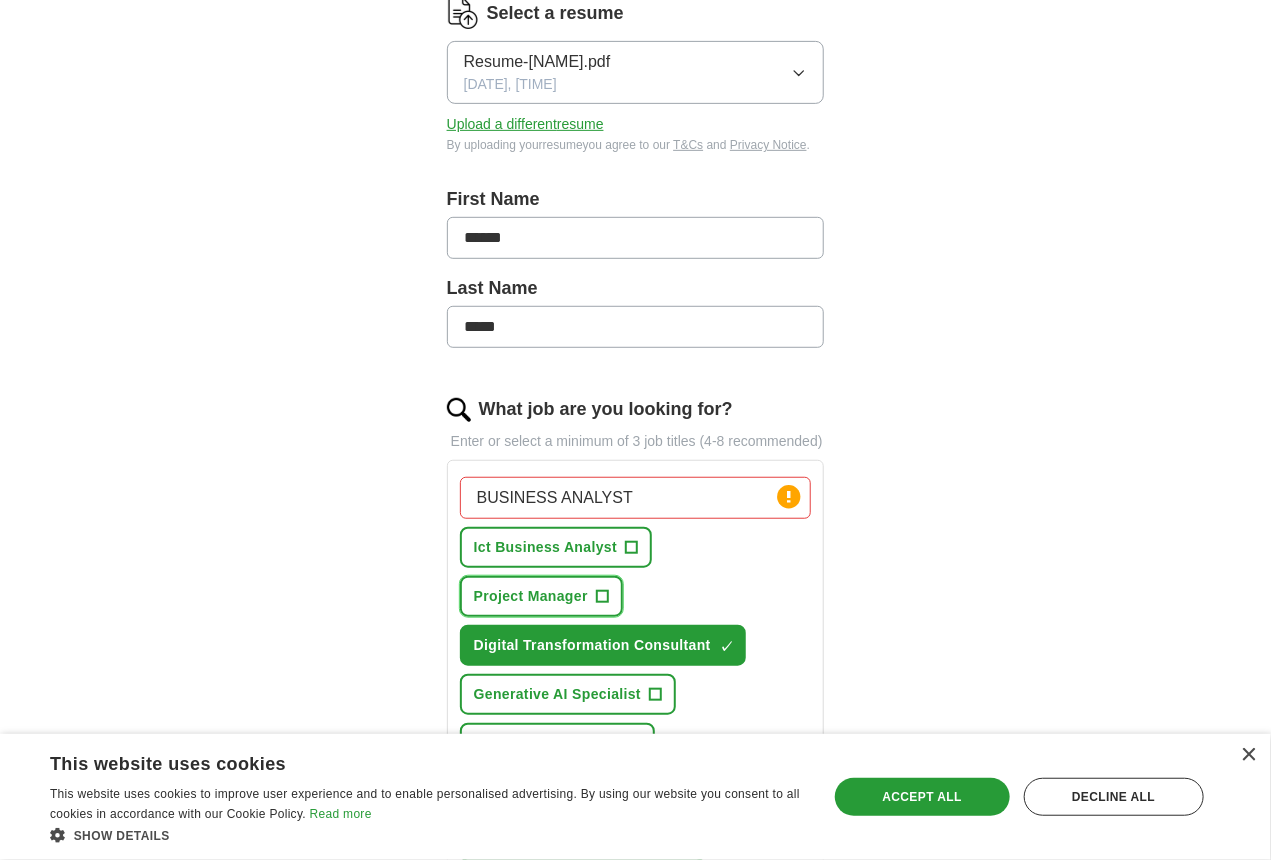 click on "+" at bounding box center (602, 596) 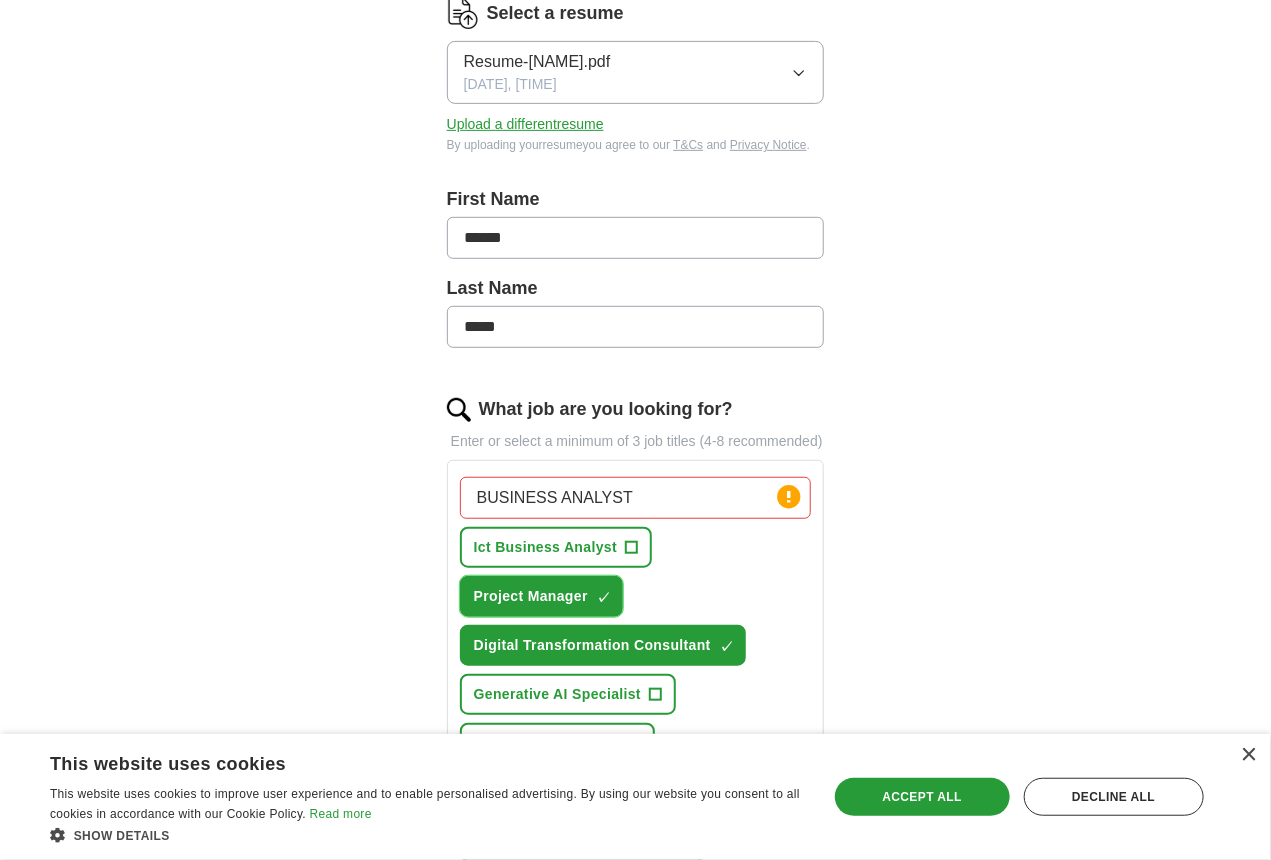 scroll, scrollTop: 400, scrollLeft: 0, axis: vertical 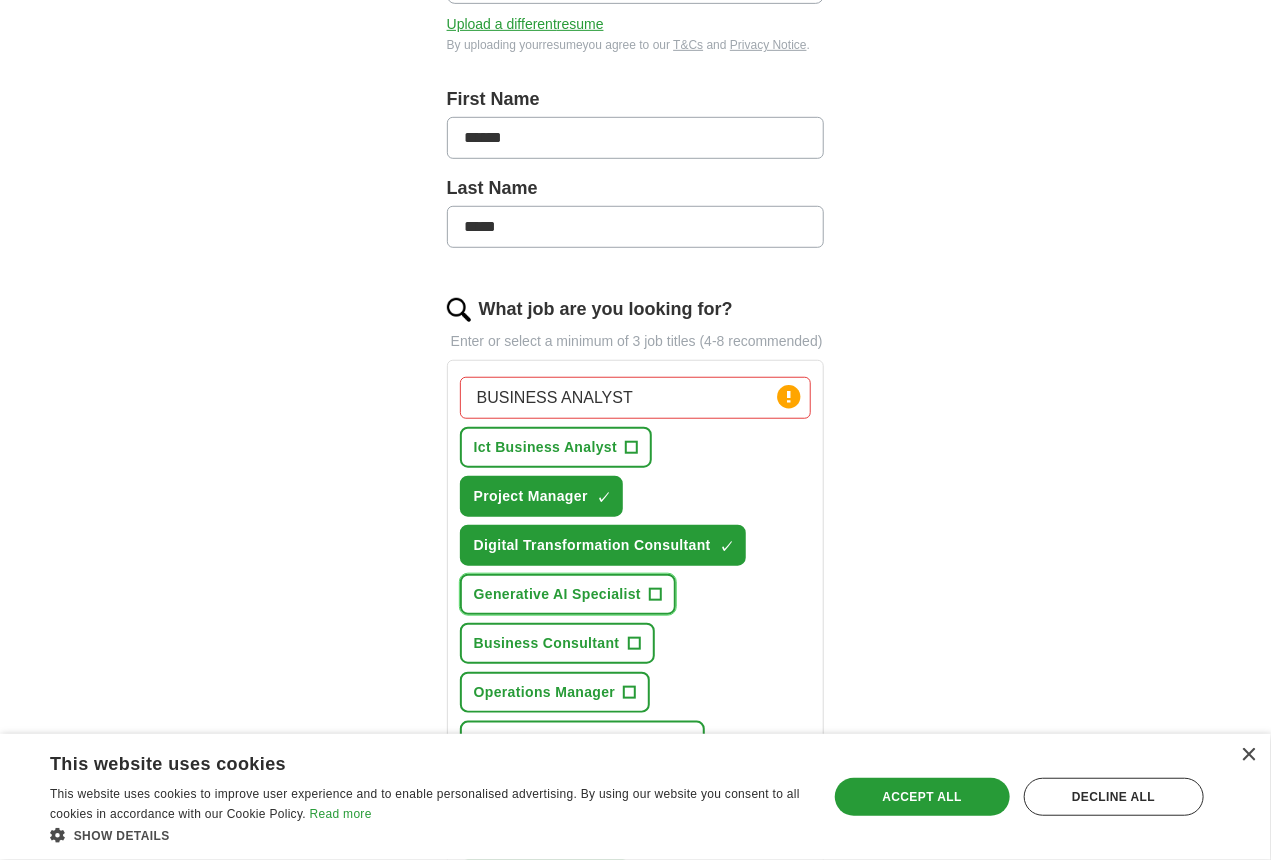 click on "+" at bounding box center [656, 595] 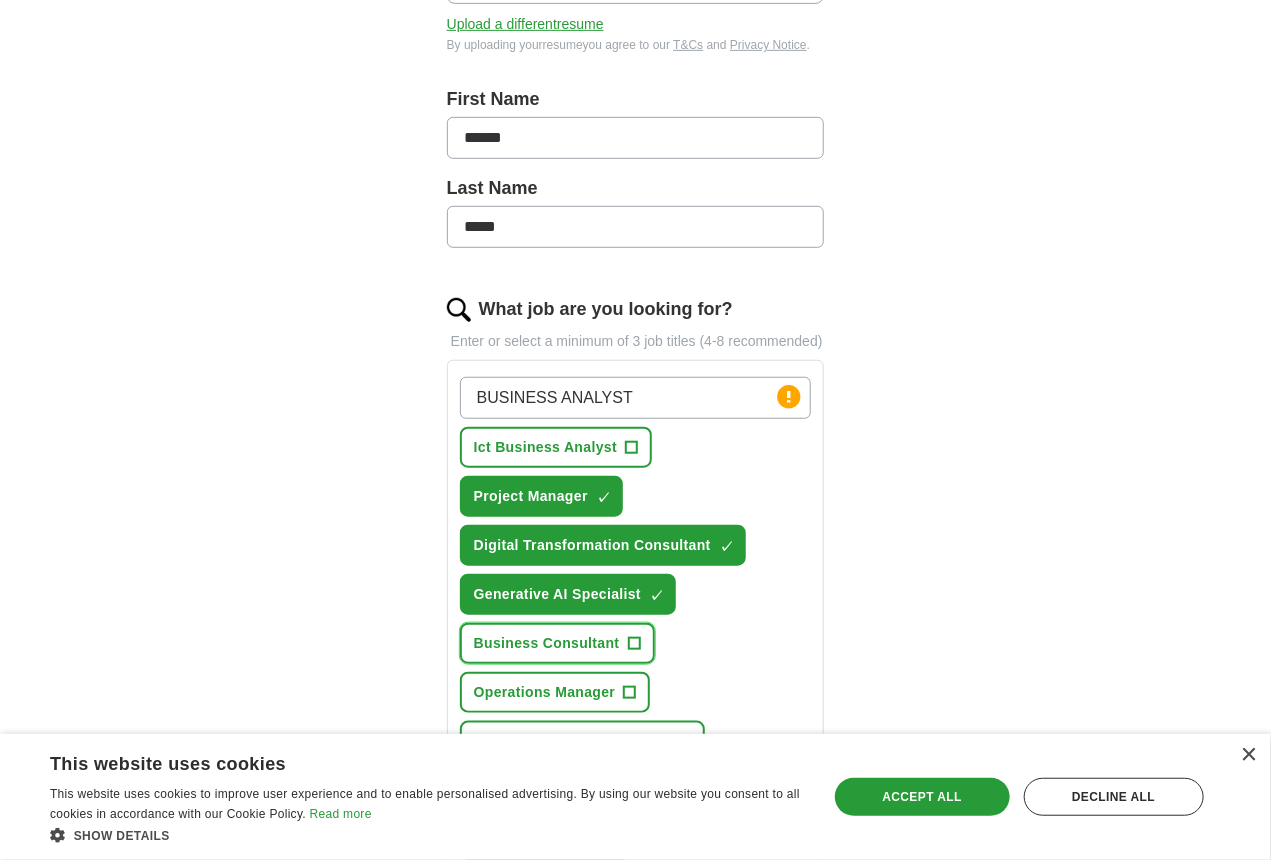 click on "+" at bounding box center [634, 644] 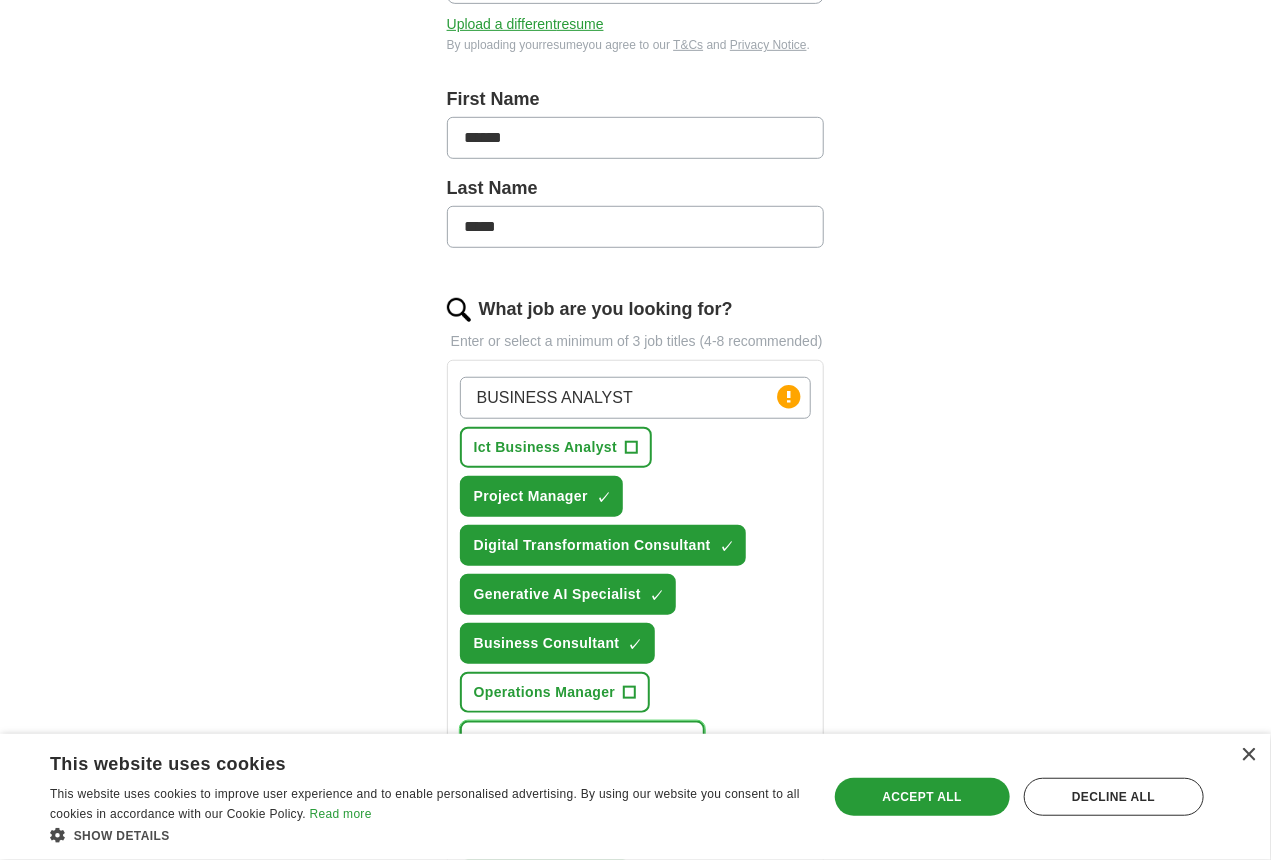 click on "+" at bounding box center (684, 741) 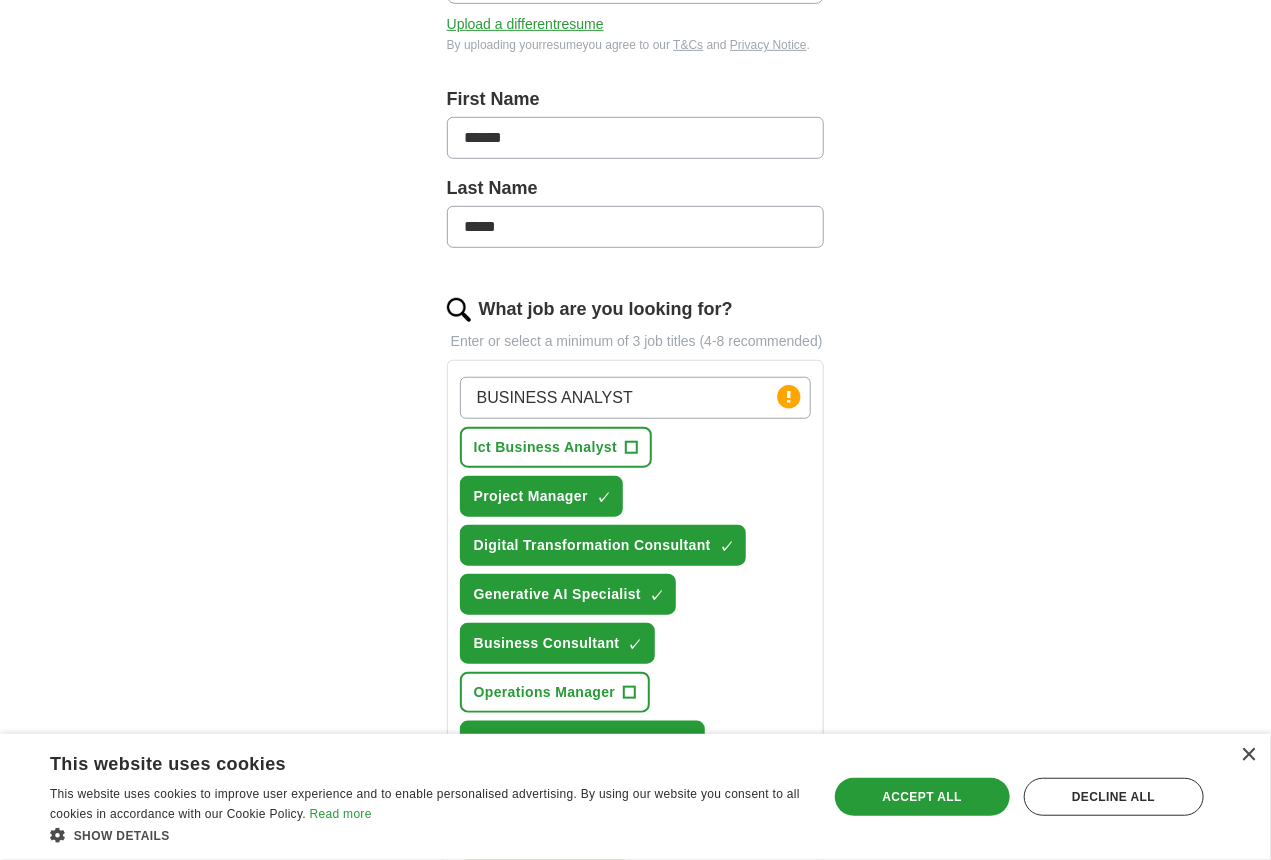 click on "+" at bounding box center [772, 791] 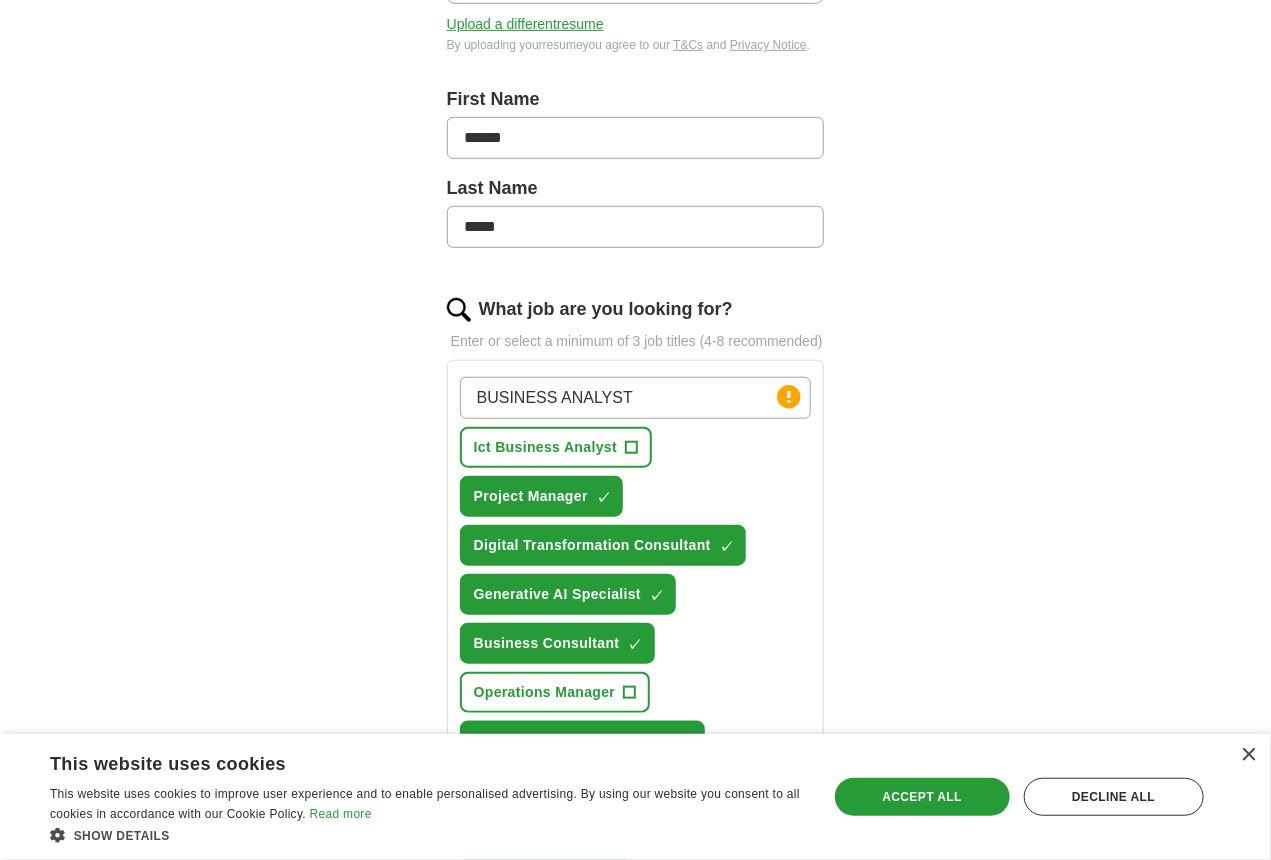 click on "+" at bounding box center [610, 840] 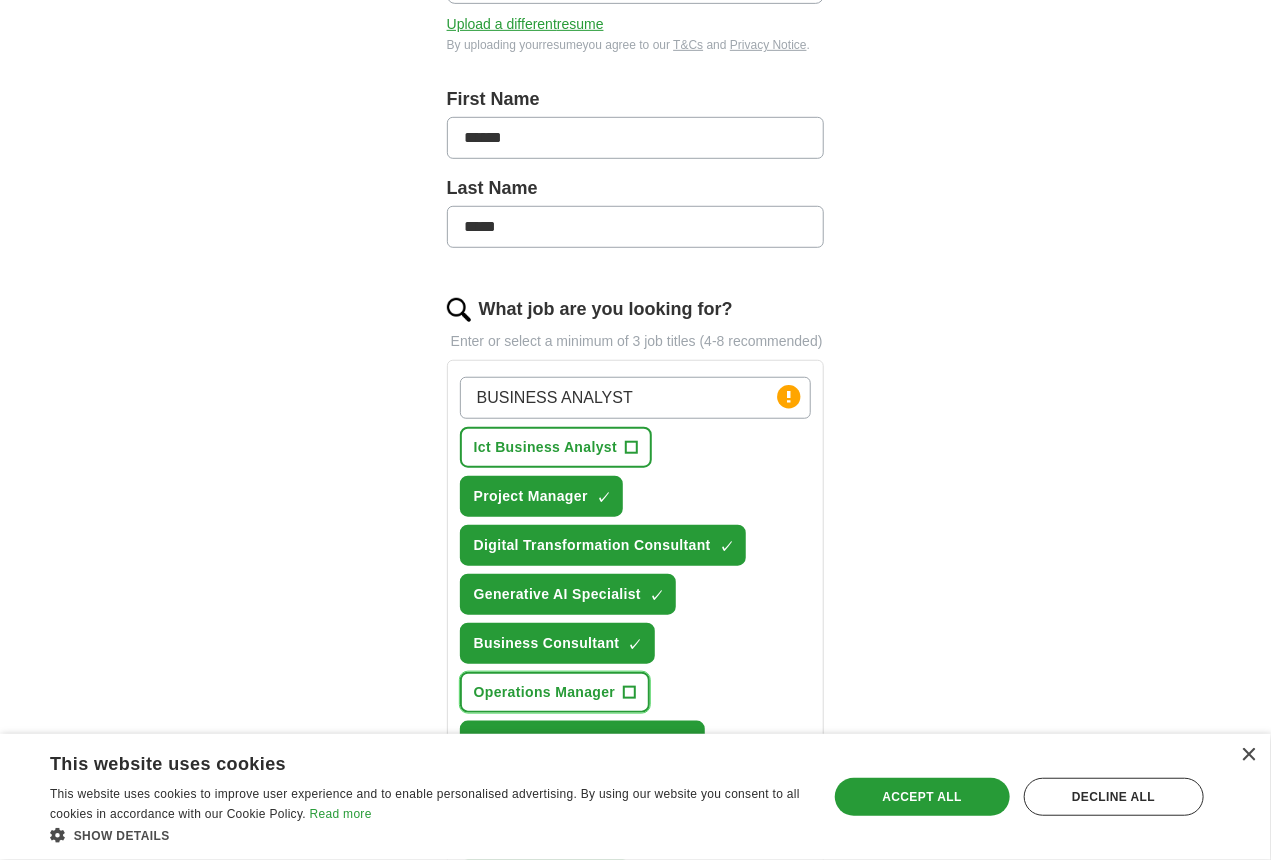 click on "+" at bounding box center [629, 692] 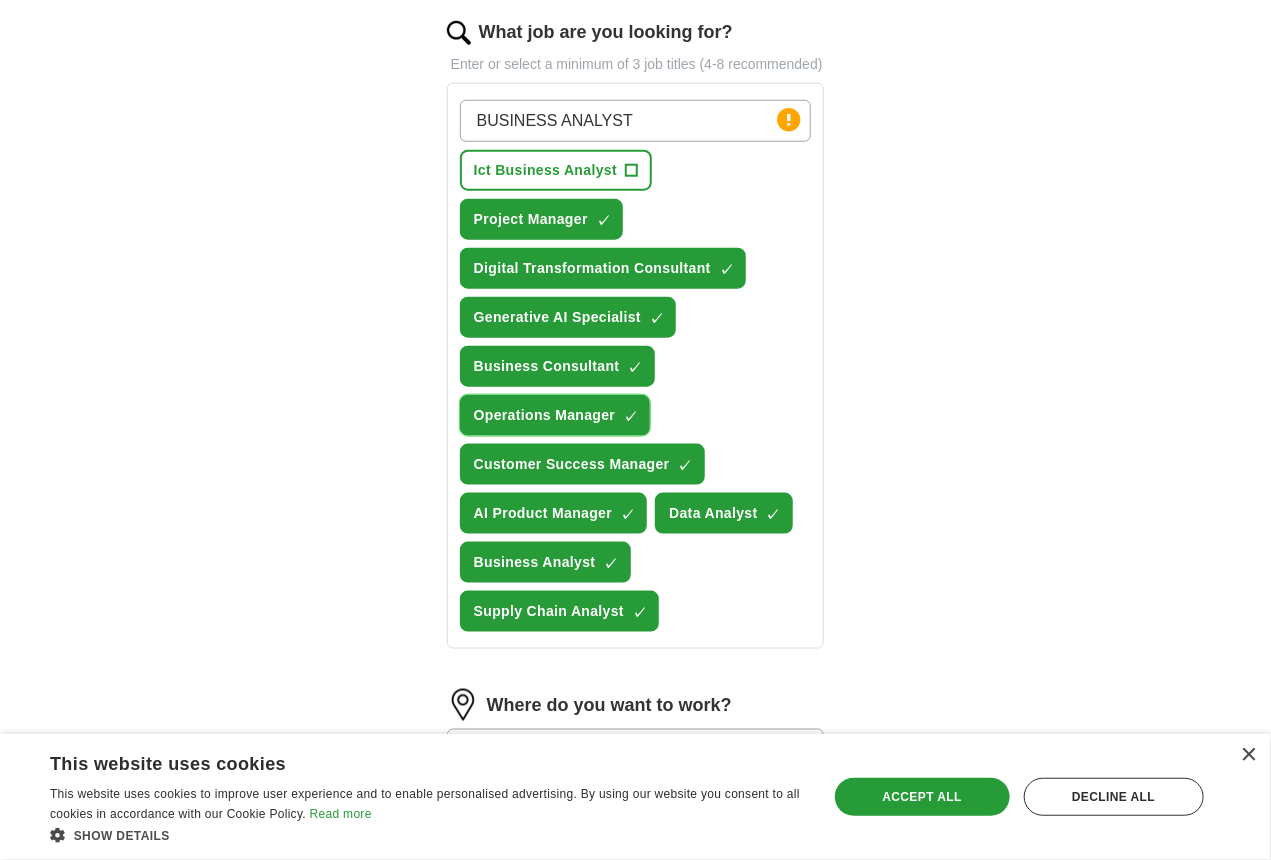 scroll, scrollTop: 700, scrollLeft: 0, axis: vertical 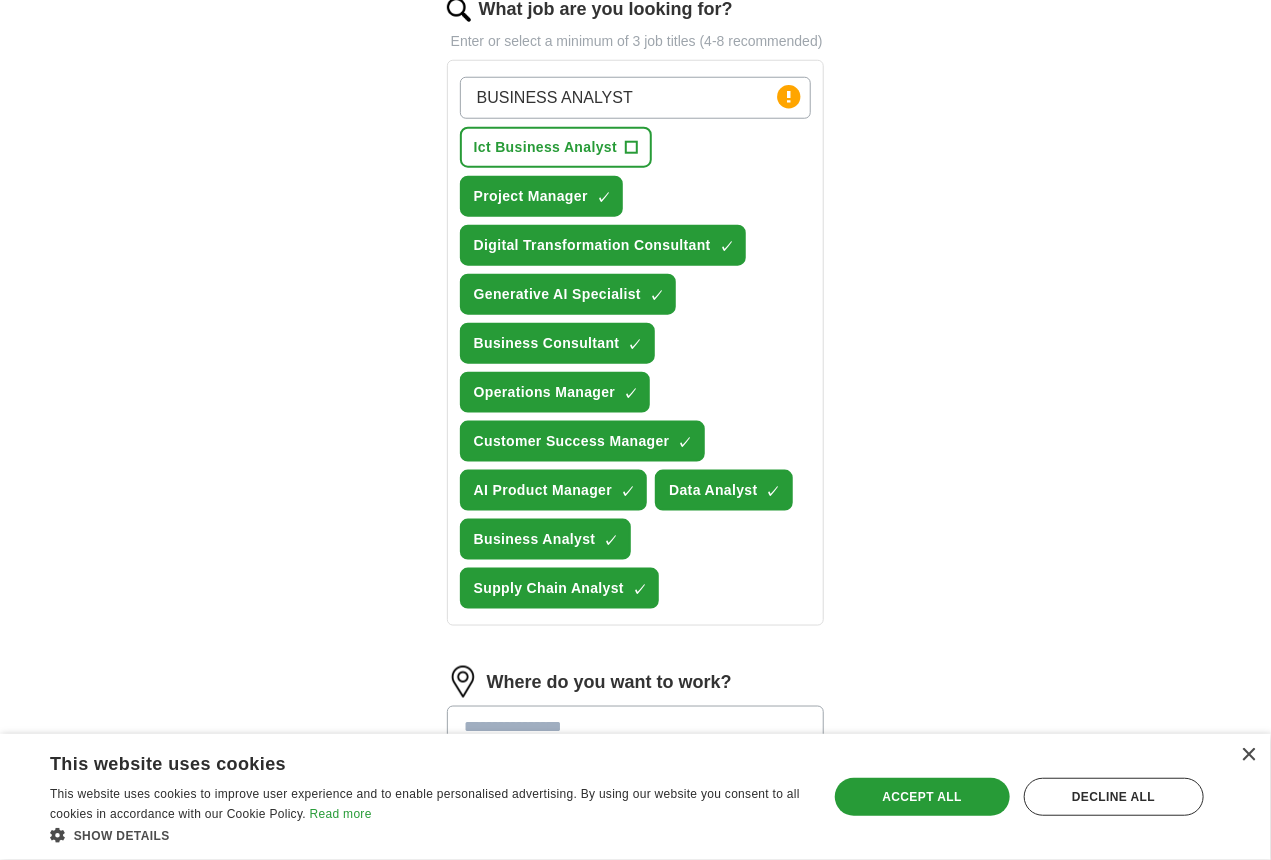 click at bounding box center [636, 727] 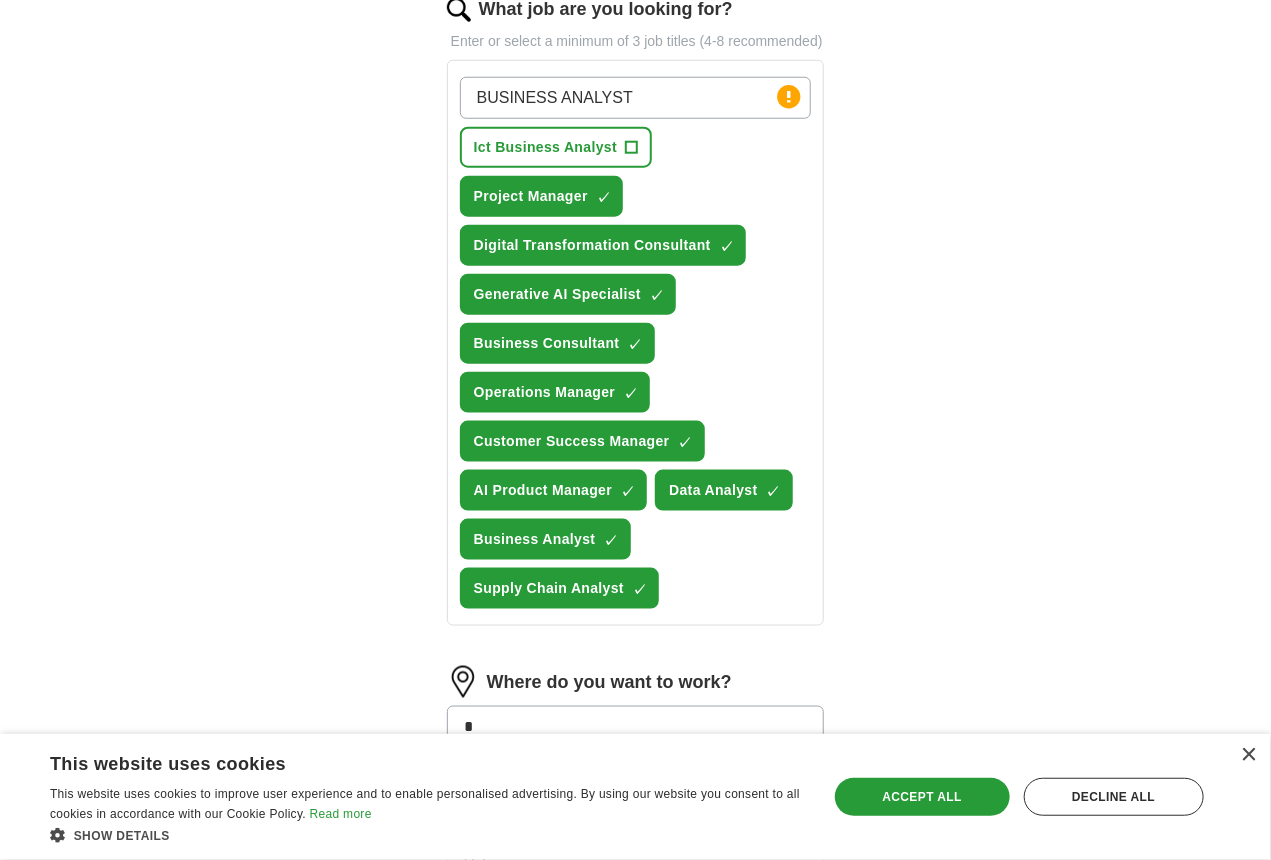 type on "*" 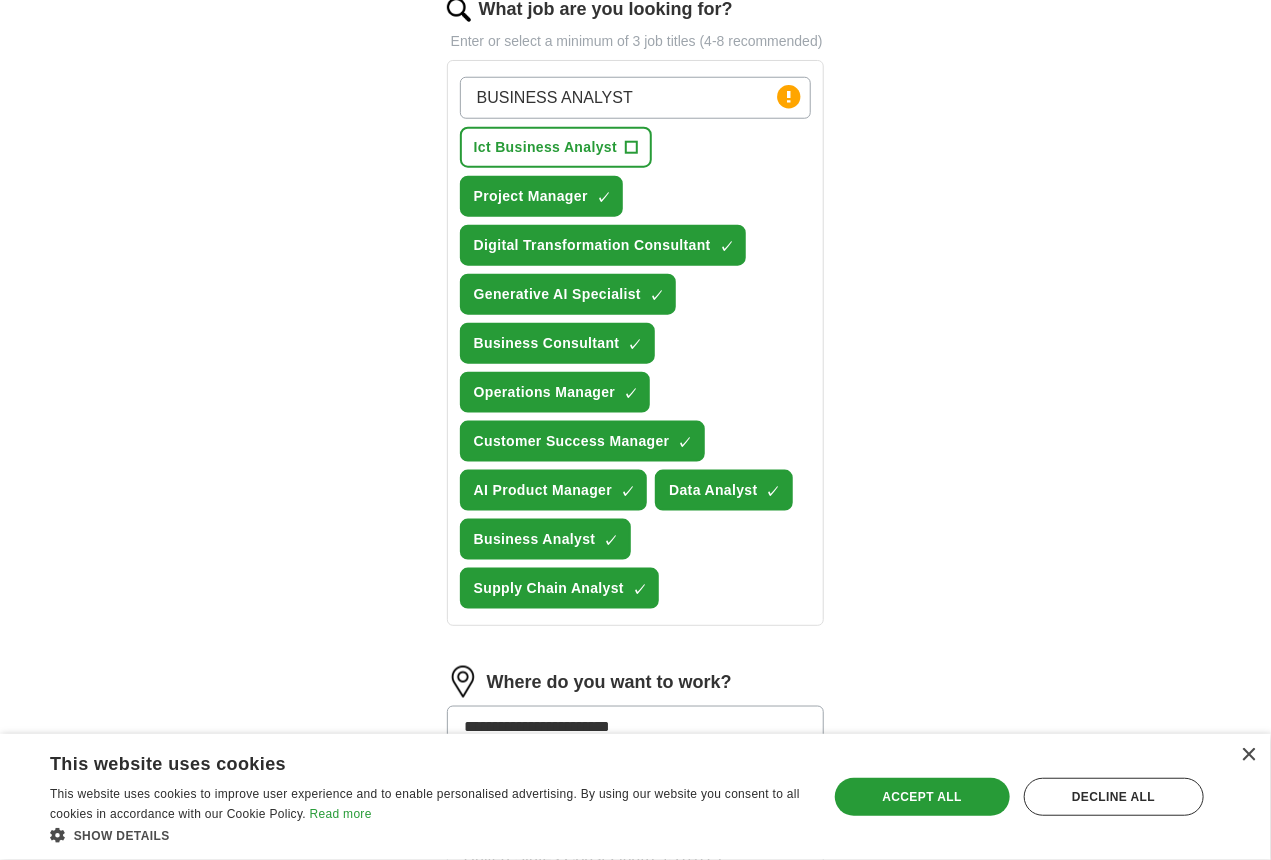 drag, startPoint x: 614, startPoint y: 507, endPoint x: 370, endPoint y: 482, distance: 245.27739 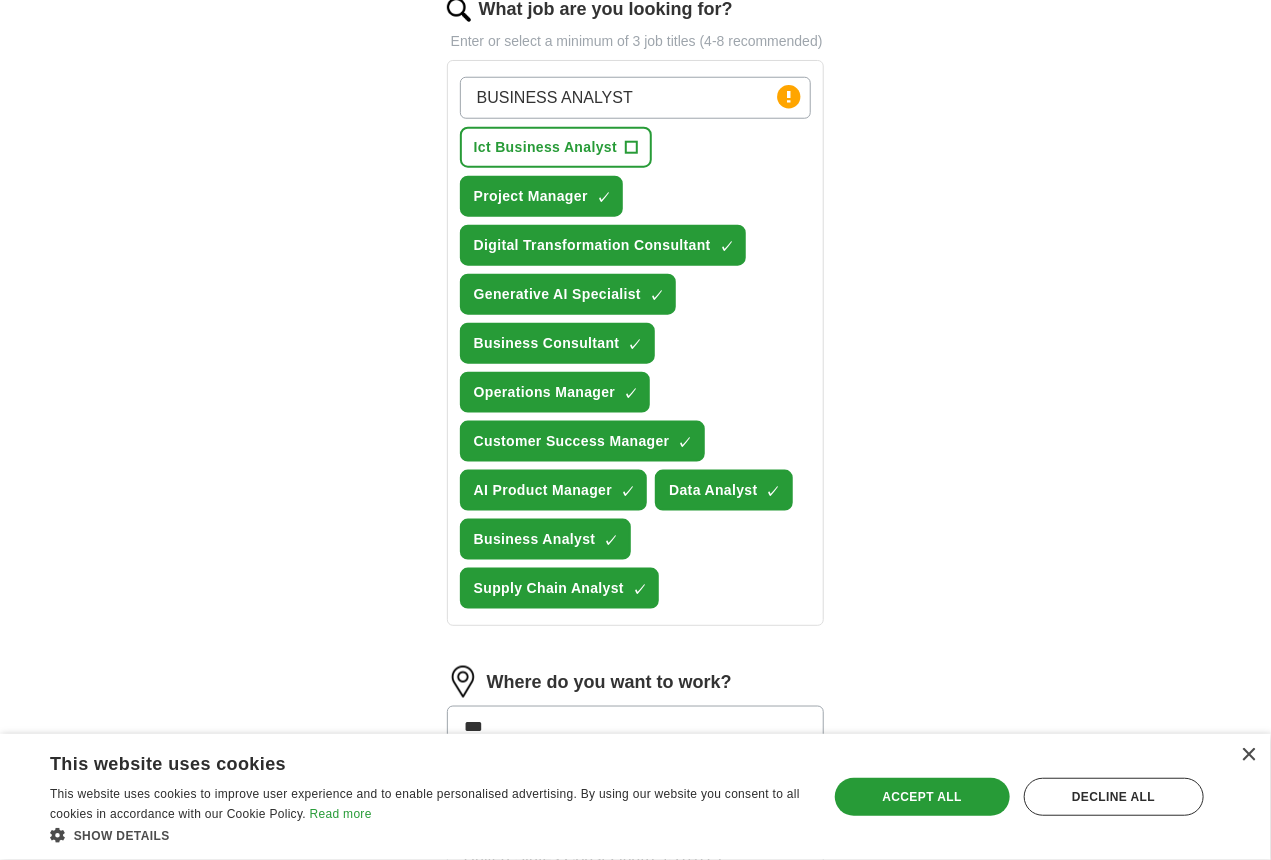 type on "****" 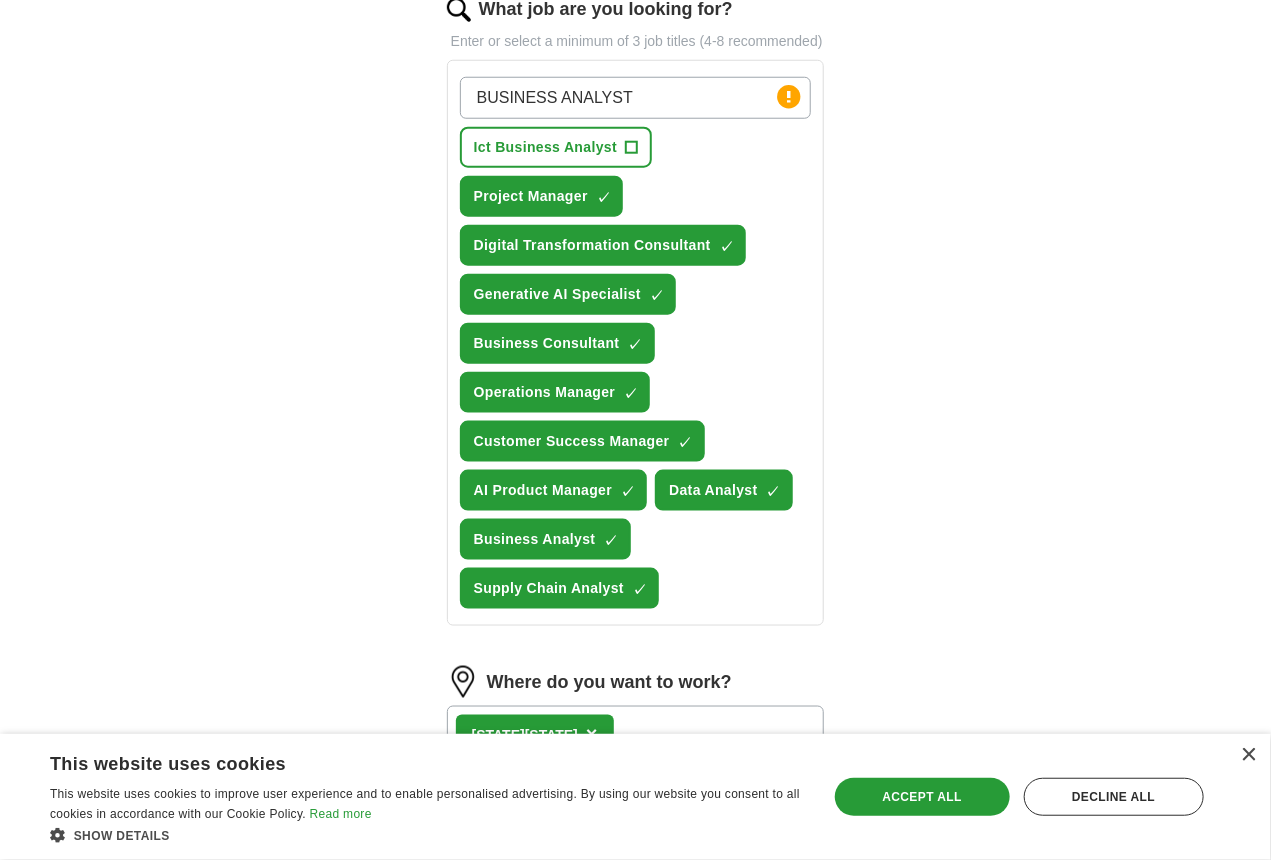 click on "[STATE] ×" at bounding box center (636, 735) 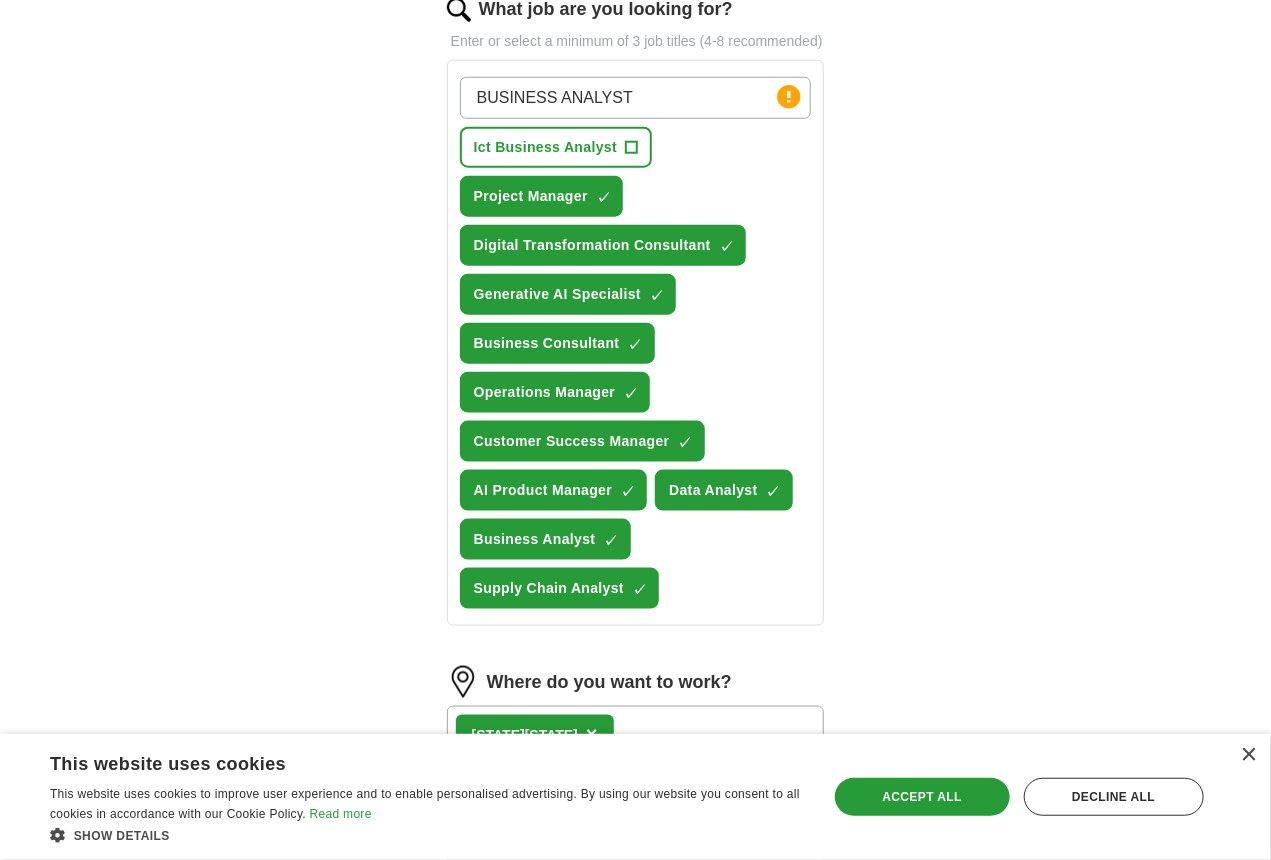 click on "Select a resume Resume-[NAME].pdf [DATE], [TIME] Upload a different resume By uploading your resume you agree to our T&Cs and Privacy Notice . First Name ****** Last Name ***** What job are you looking for? Enter or select a minimum of 3 job titles (4-8 recommended) BUSINESS ANALYST Press return to add title Ict Business Analyst + Project Manager ✓ × Digital Transformation Consultant ✓ × Generative AI Specialist ✓ × Business Consultant ✓ × Operations Manager ✓ × Customer Success Manager ✓ × AI Product Manager ✓ × Data Analyst ✓ × Business Analyst ✓ × Supply Chain Analyst ✓ × Where do you want to work? [STATE] × 25 mile radius Only in 5 mile radius 10 mile radius 25 mile radius ✓ 50 mile radius 100 mile radius Start applying for jobs By registering, you consent to us applying to suitable jobs for you" at bounding box center (636, 175) 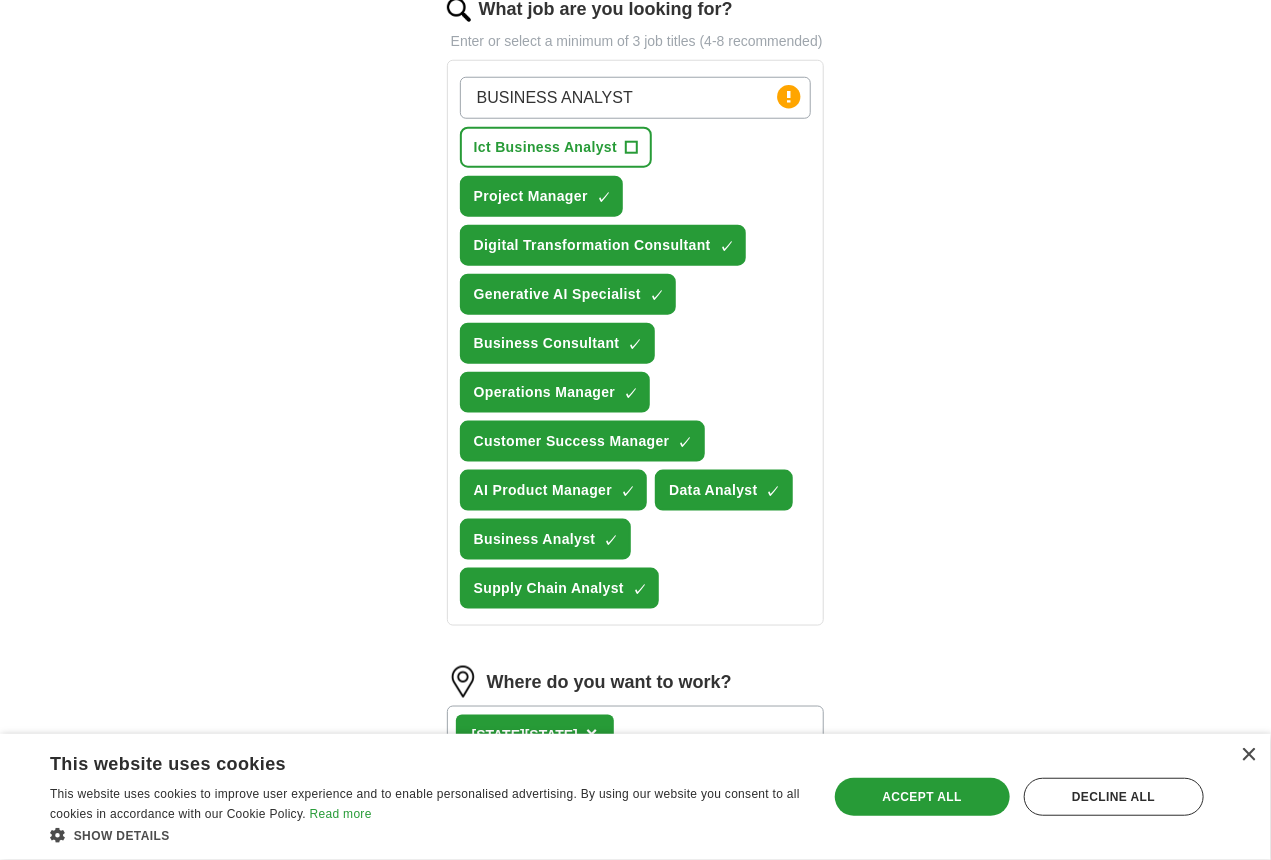 click on "[STATE] ×" at bounding box center [636, 735] 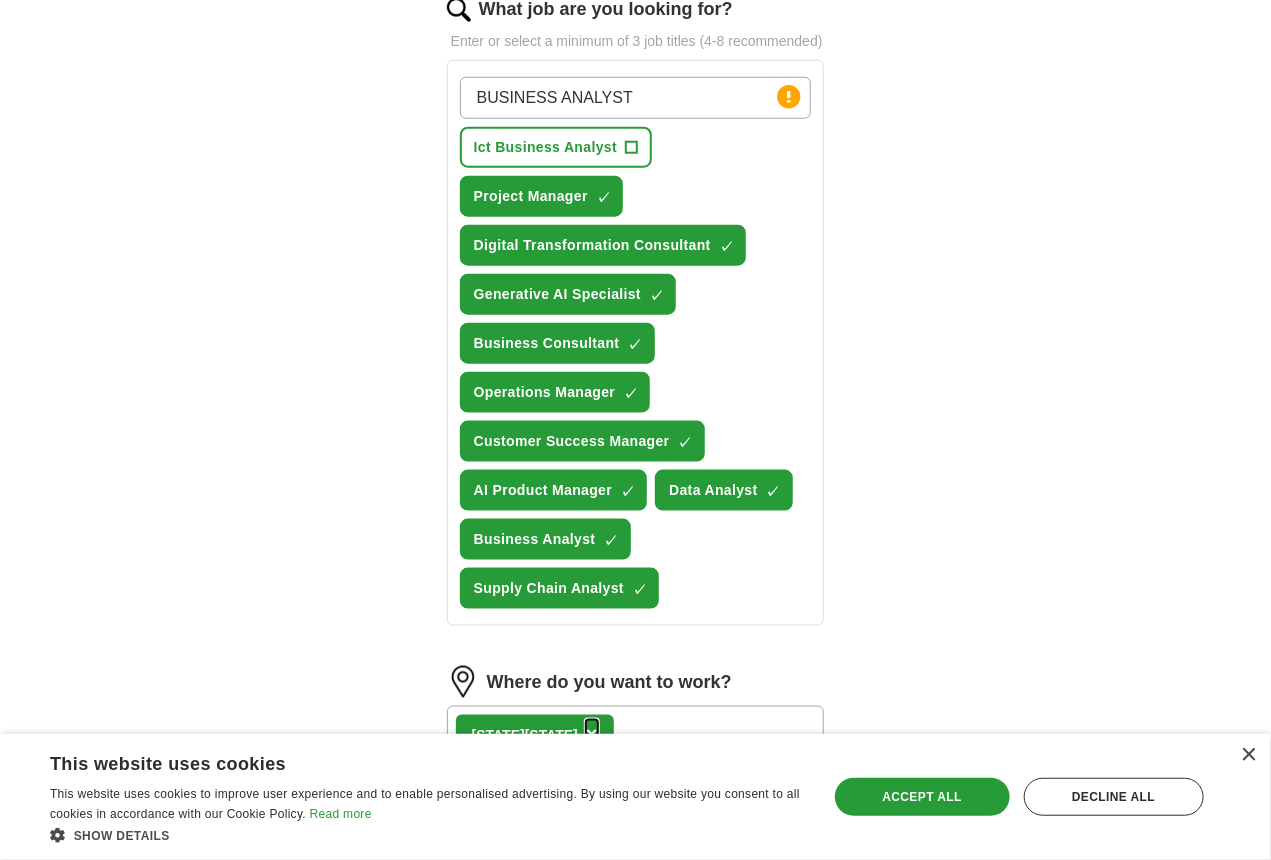 click on "×" at bounding box center [592, 734] 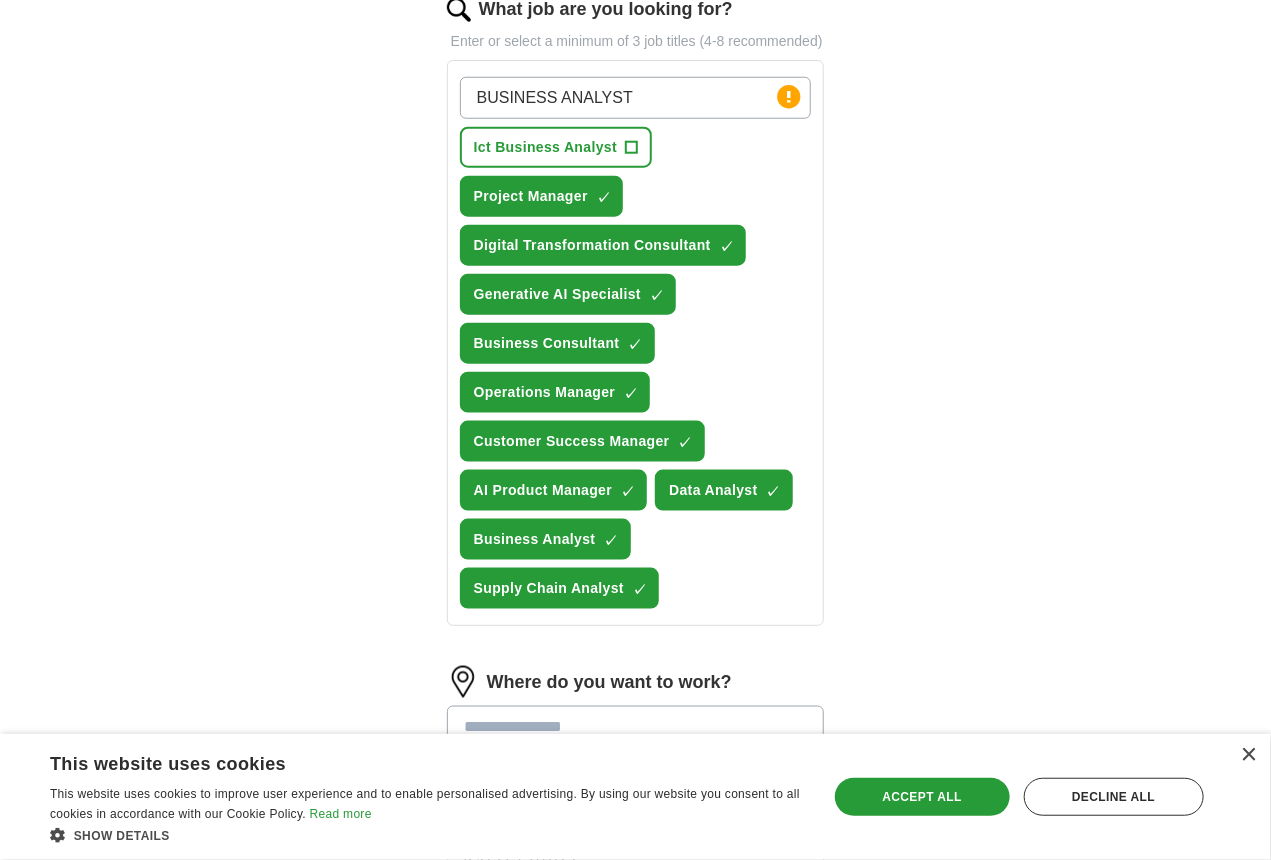 click at bounding box center [636, 727] 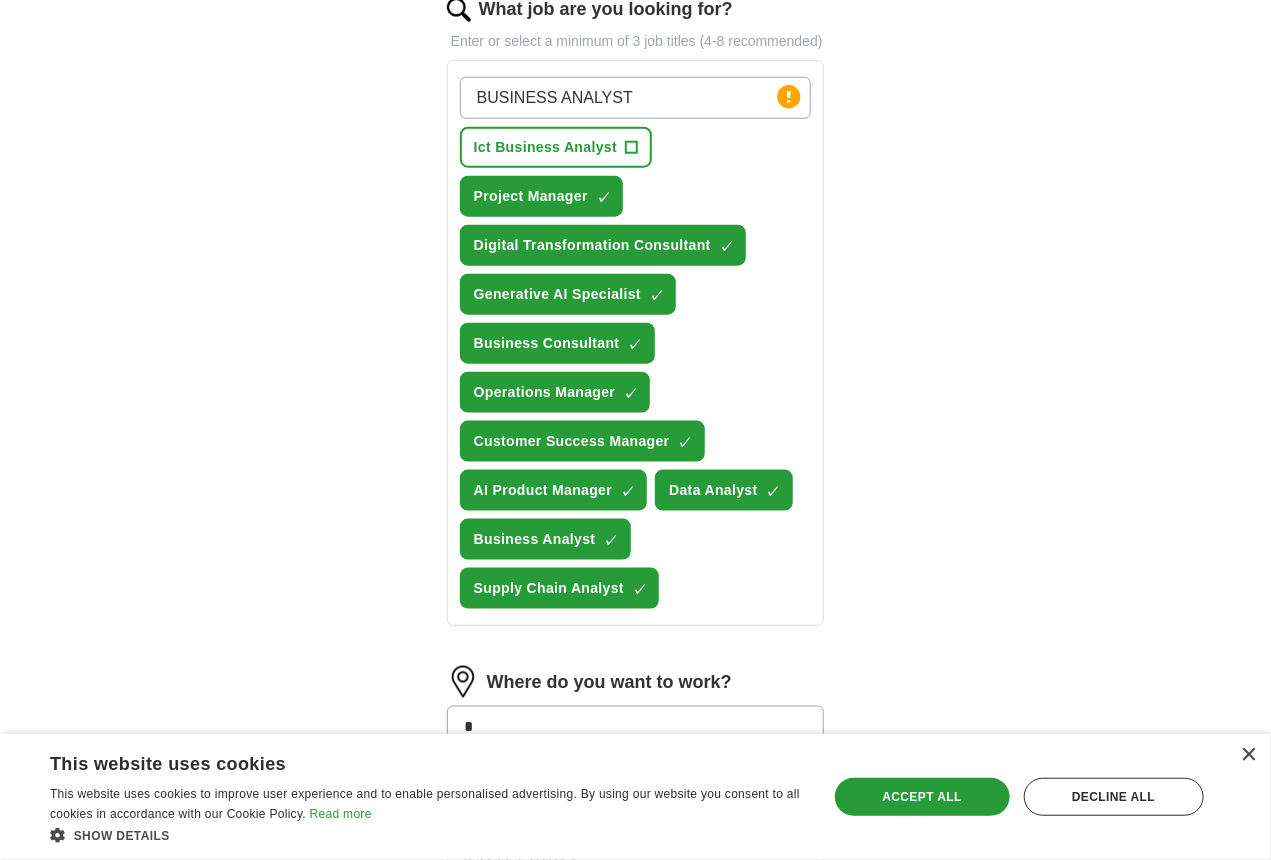 type on "**" 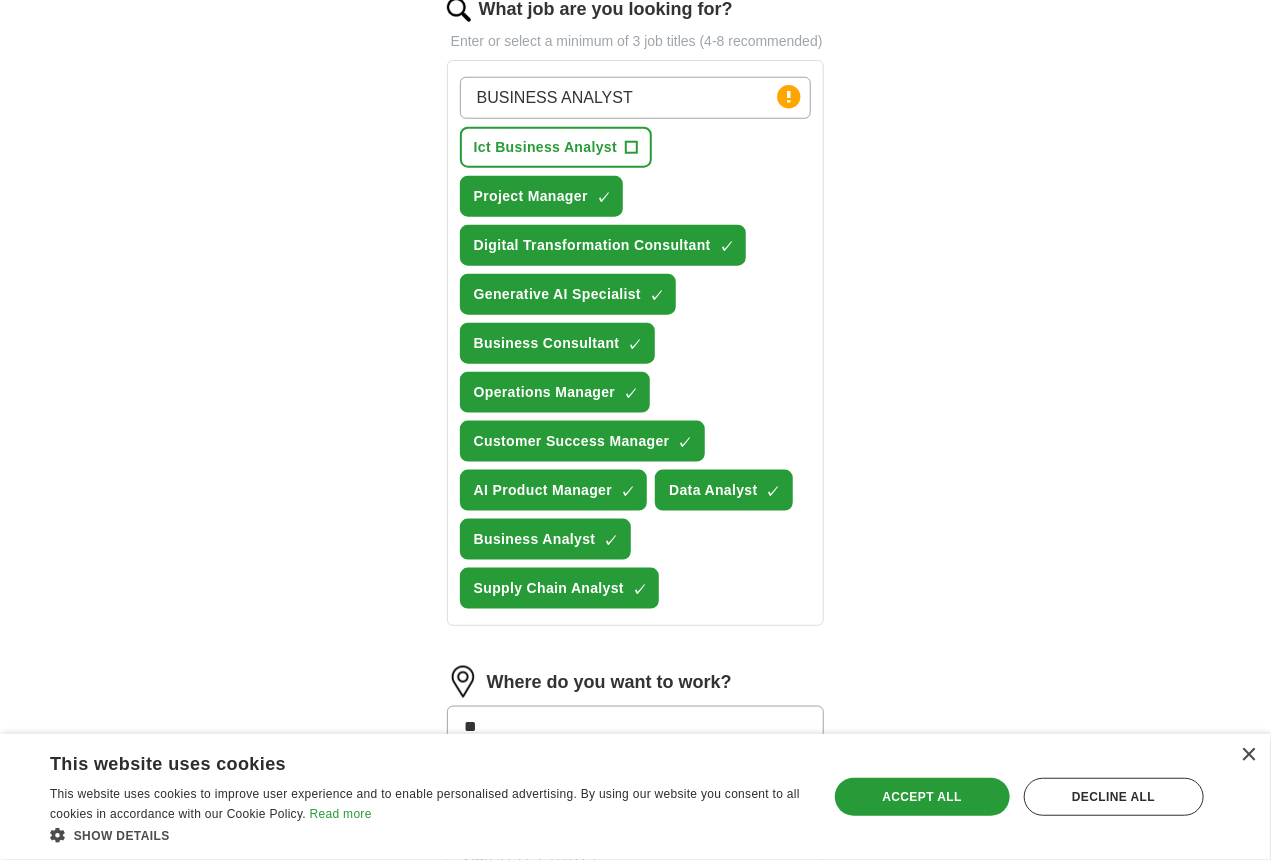 click on "[STATE]" at bounding box center [636, 777] 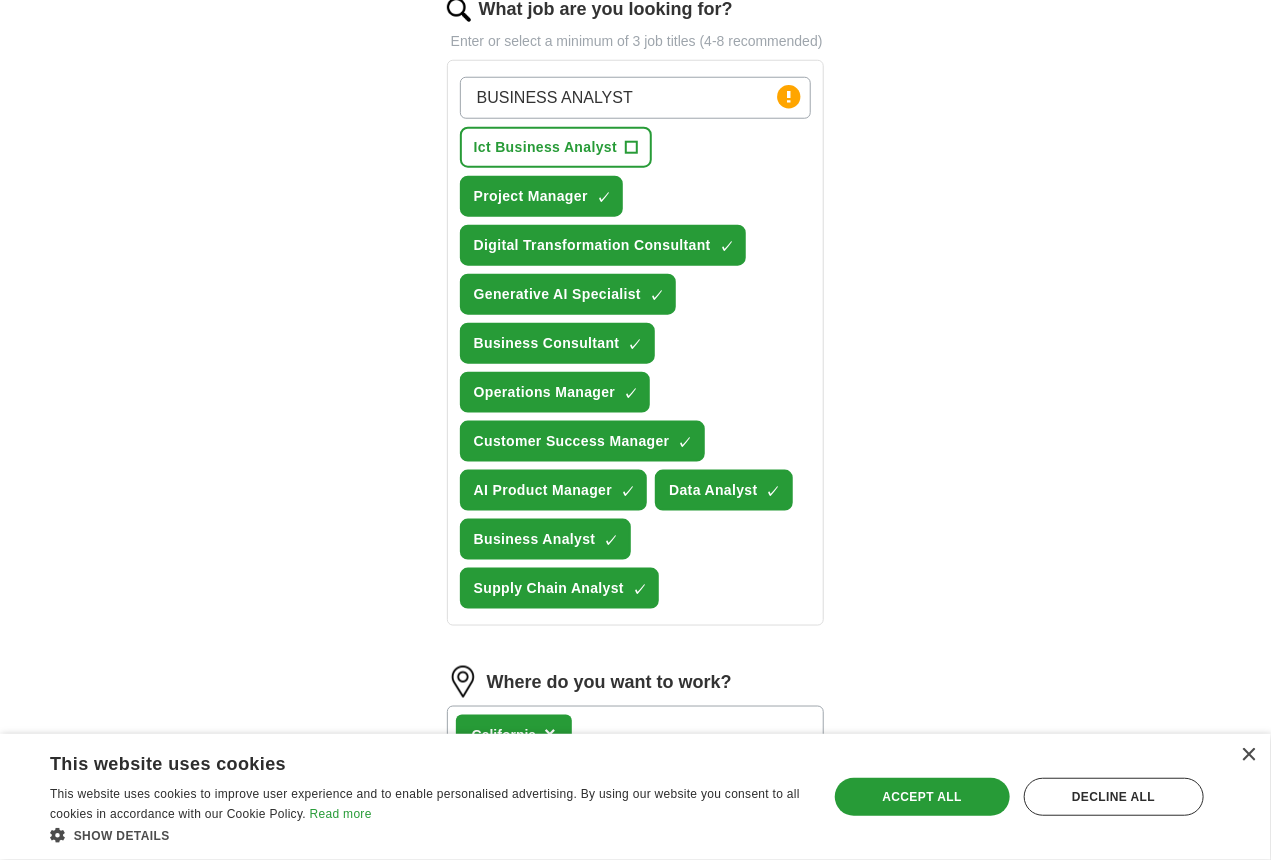 click on "[STATE] ×" at bounding box center [636, 735] 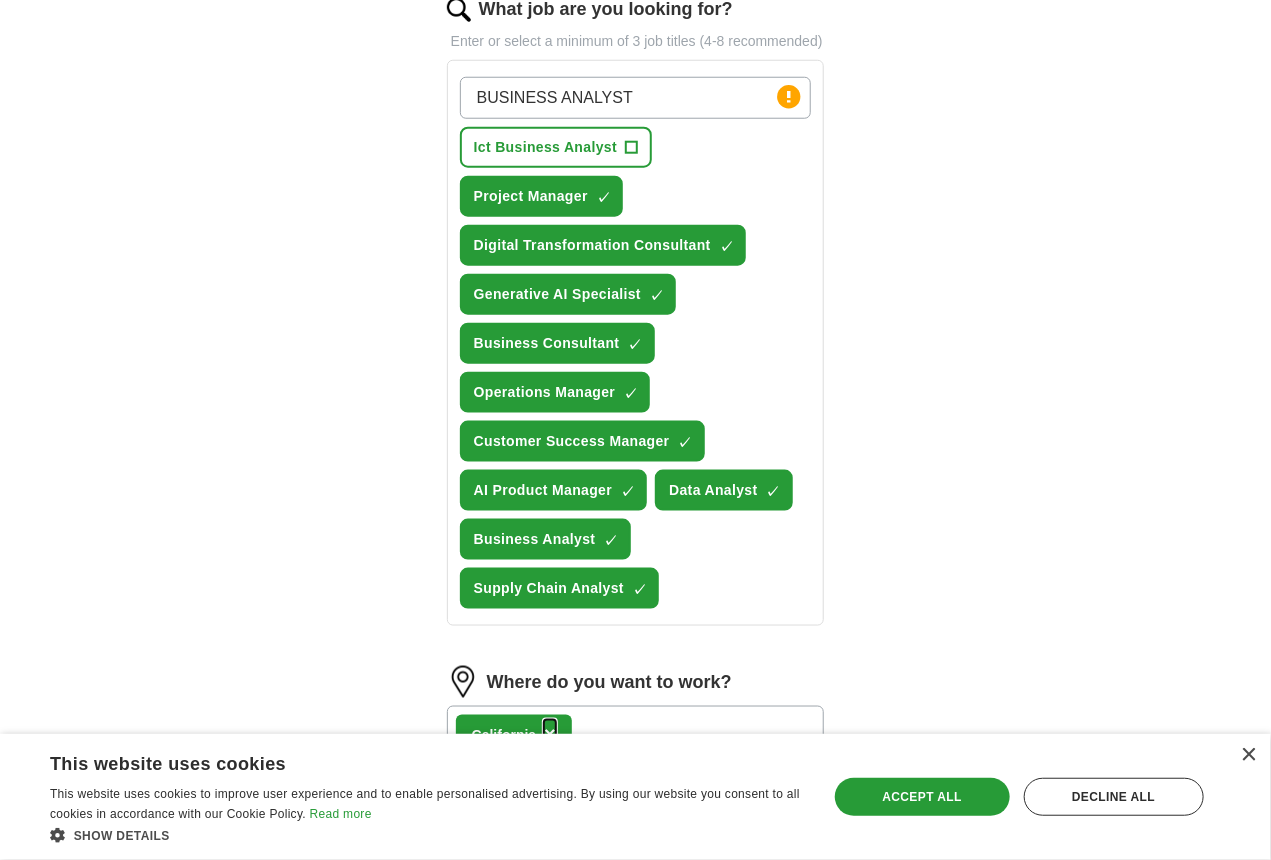 click on "×" at bounding box center (550, 734) 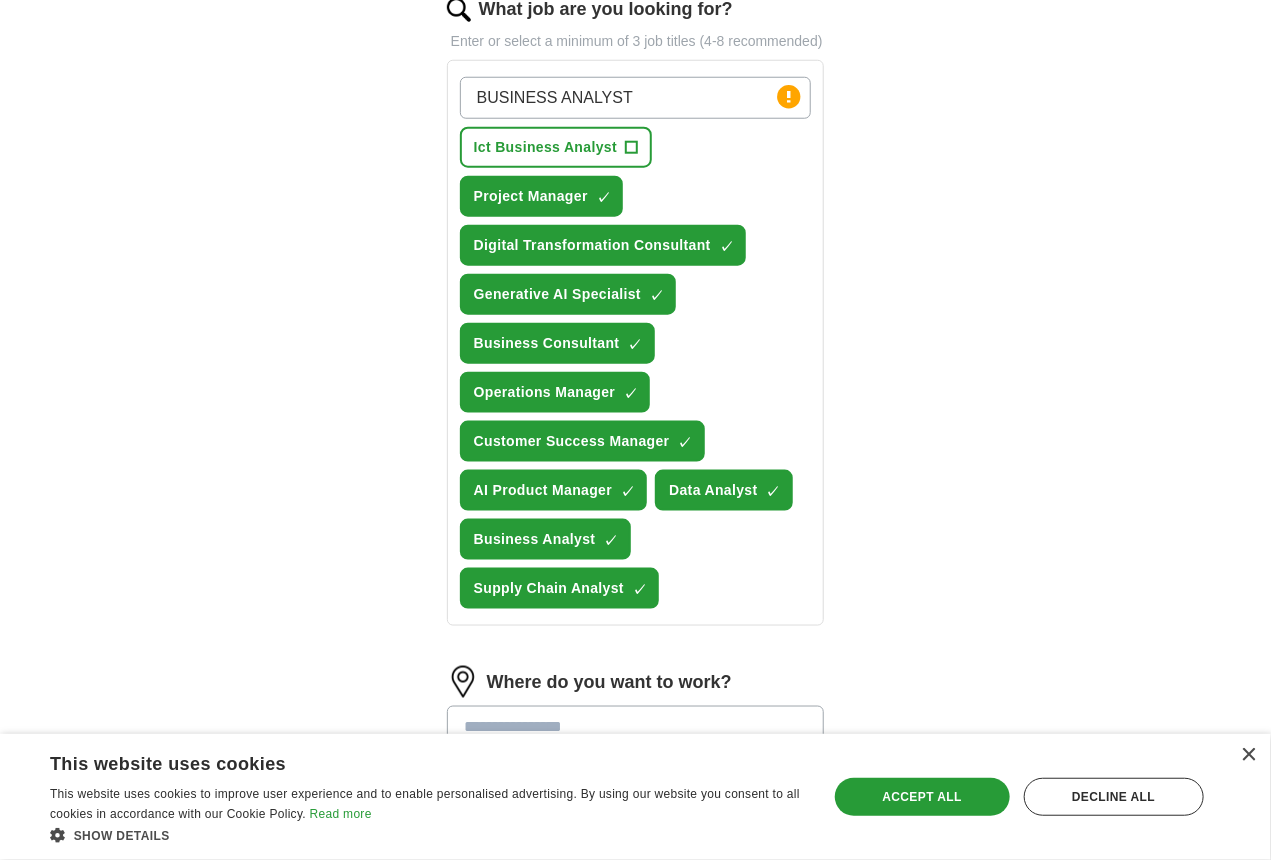 click at bounding box center (636, 727) 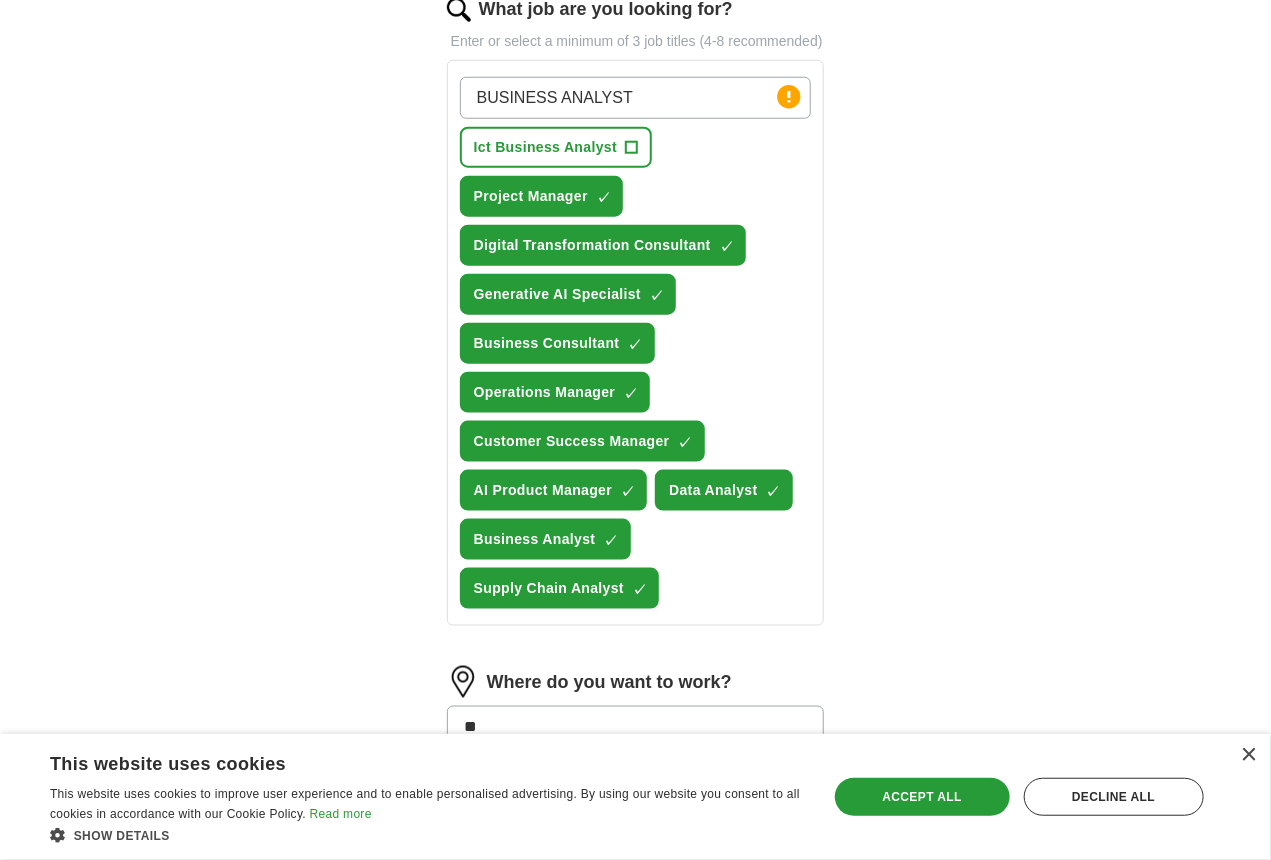 type on "***" 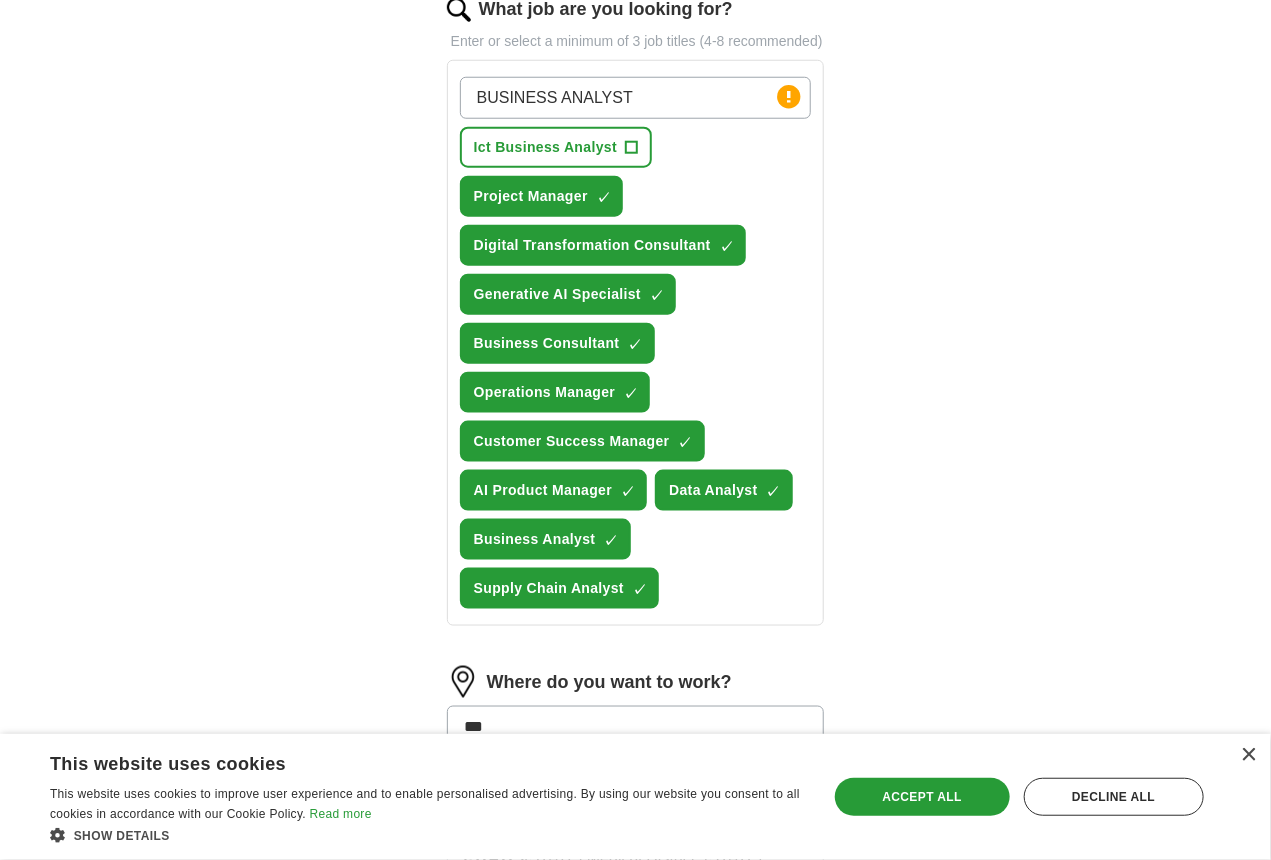 click on "[STATE]" at bounding box center (636, 777) 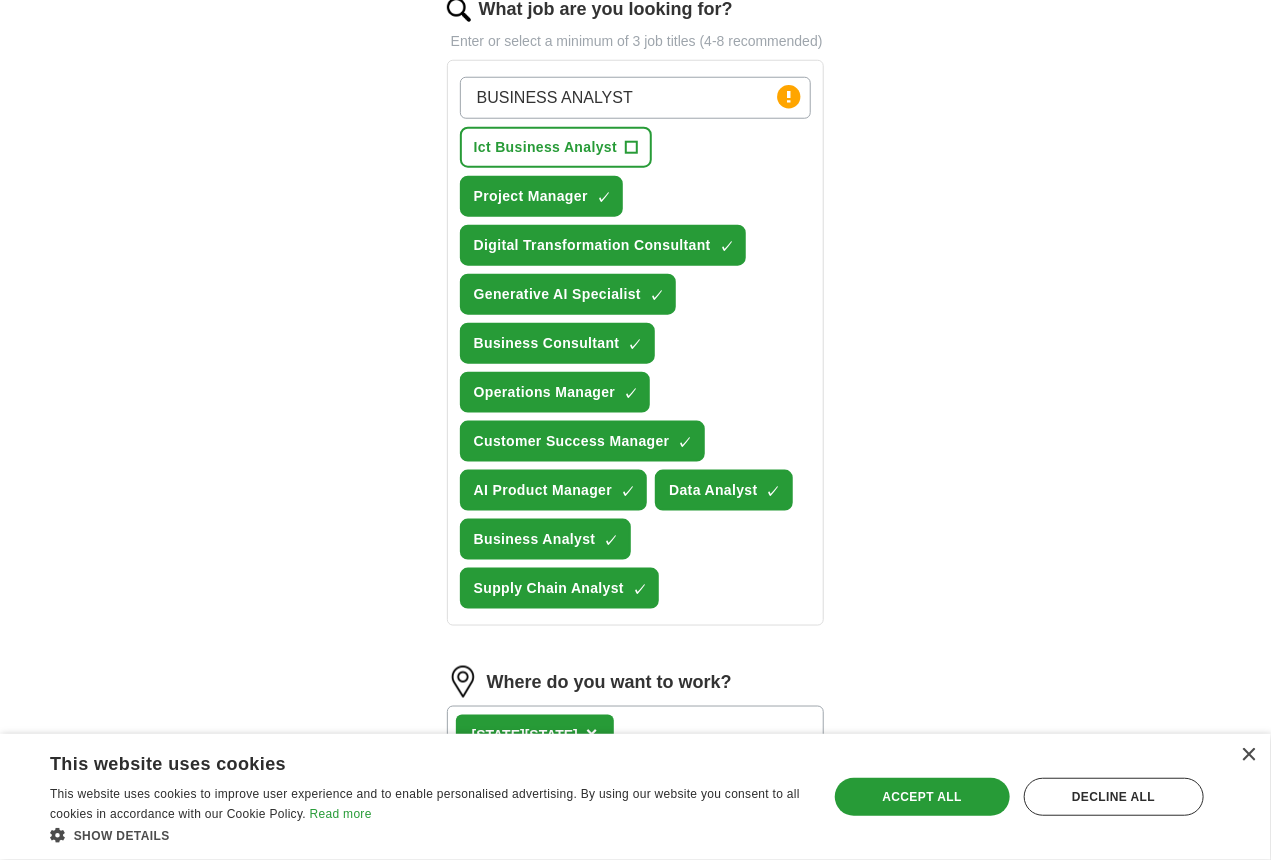 click on "25 mile radius" at bounding box center [636, 801] 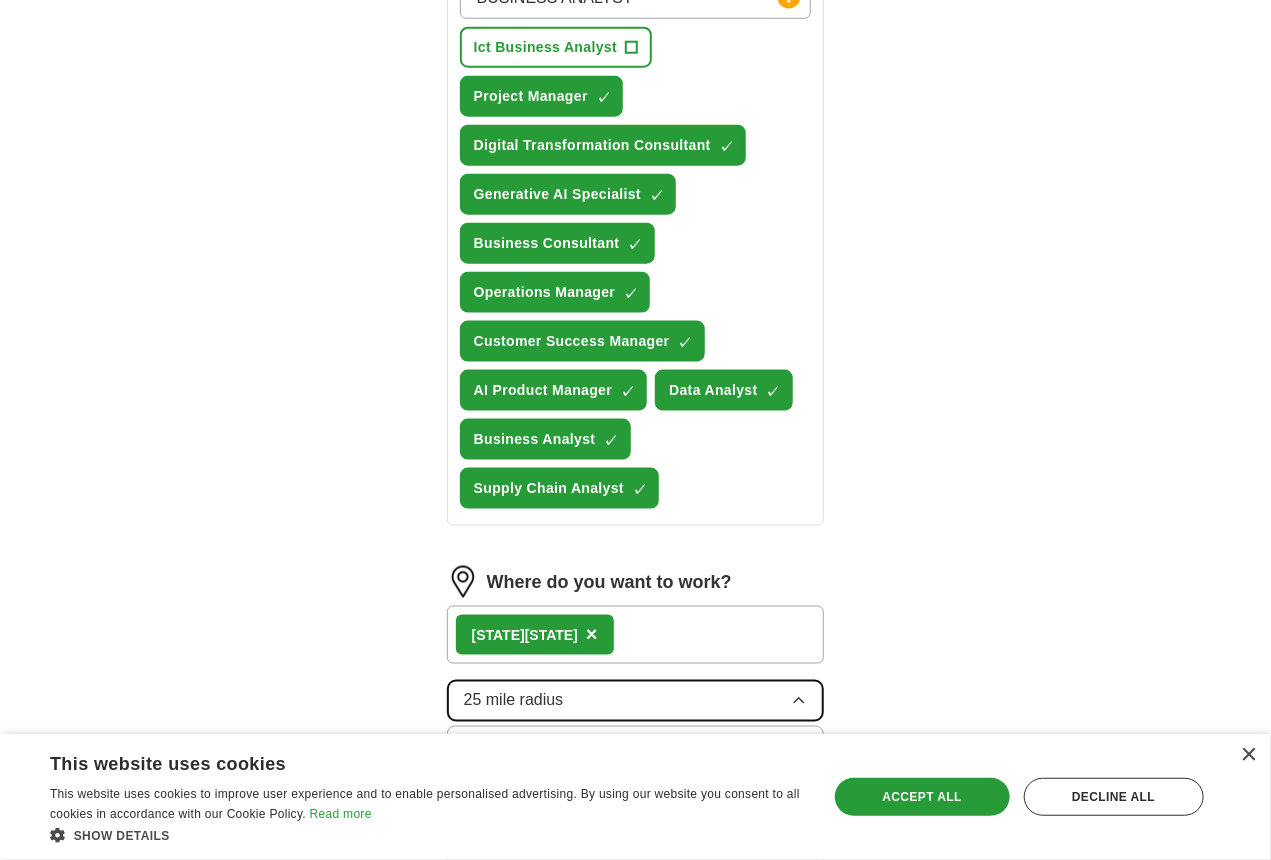 scroll, scrollTop: 801, scrollLeft: 0, axis: vertical 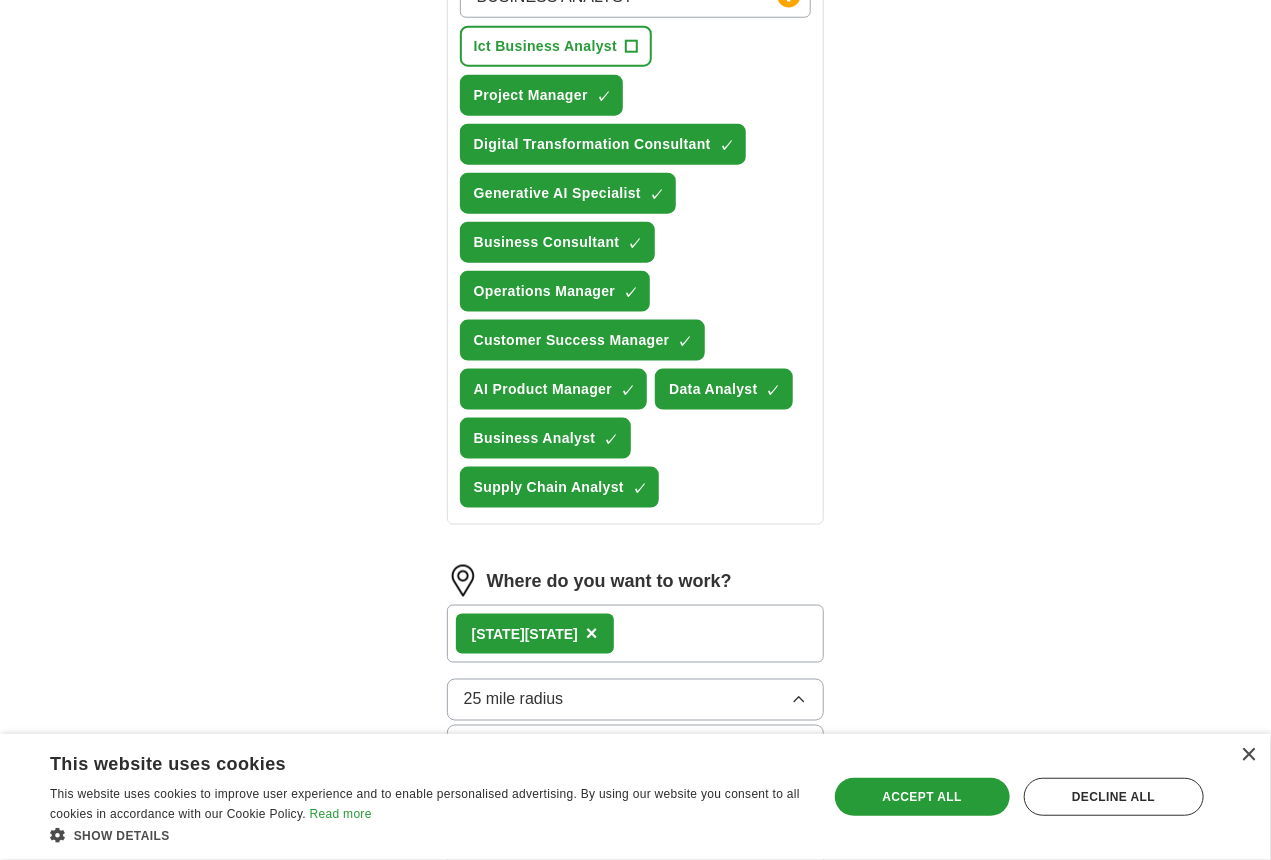 click on "100 mile radius" at bounding box center (518, 954) 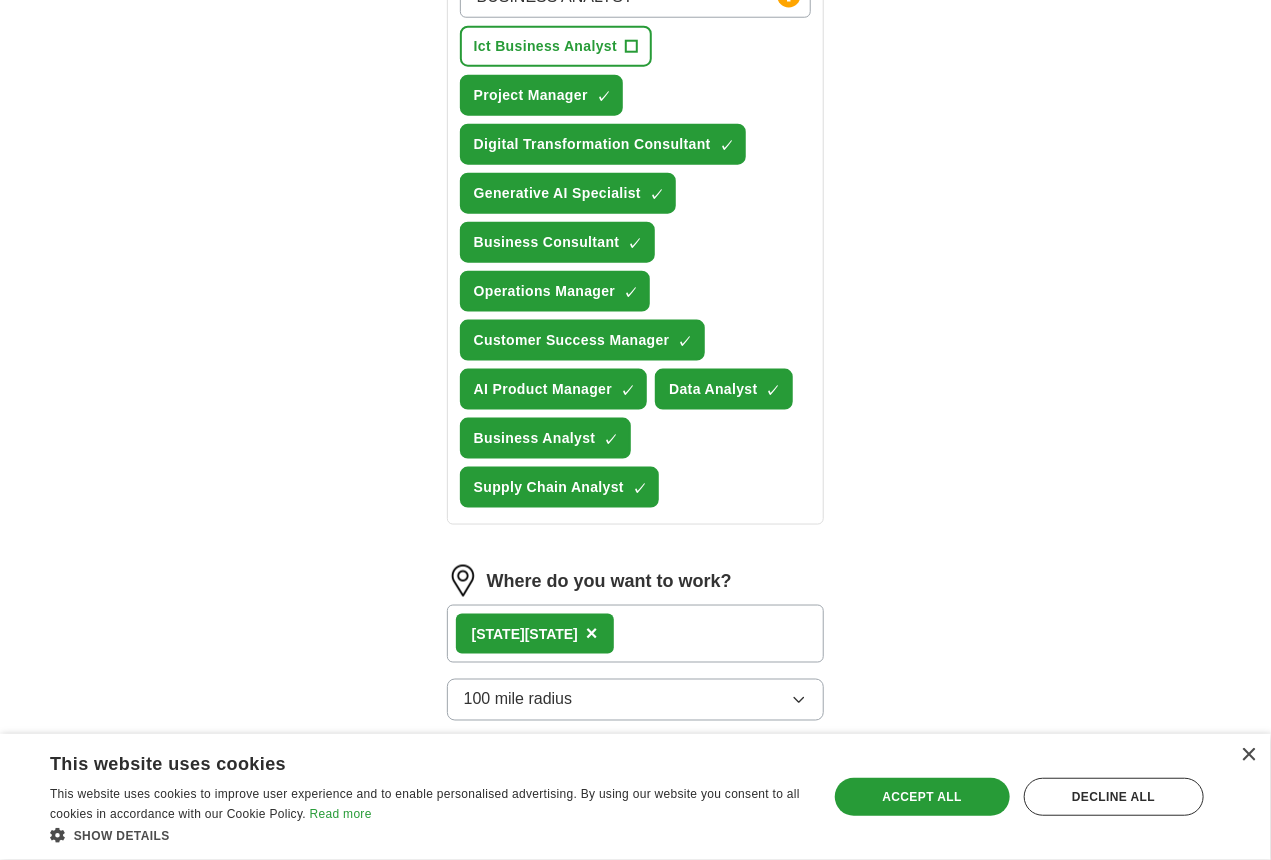 click on "Start applying for jobs" at bounding box center (636, 814) 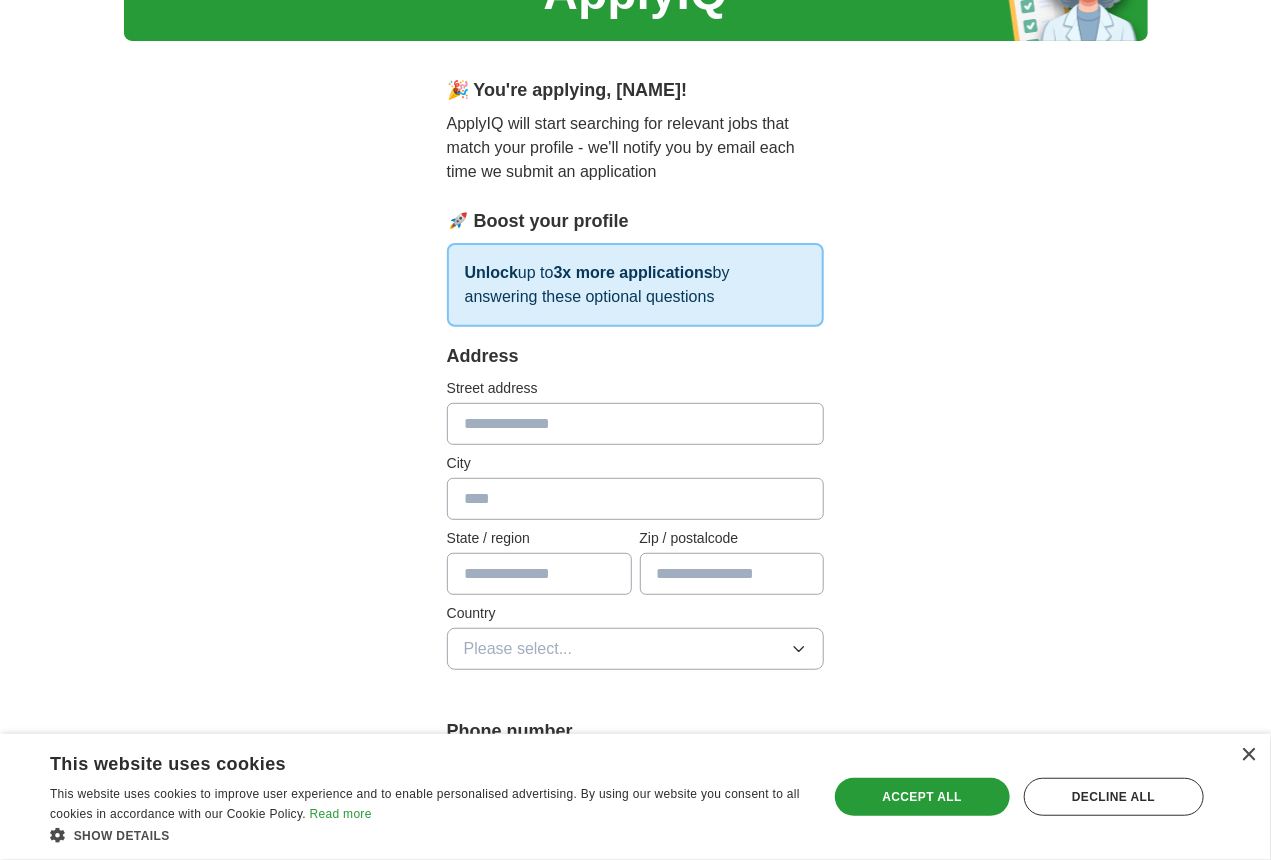 scroll, scrollTop: 200, scrollLeft: 0, axis: vertical 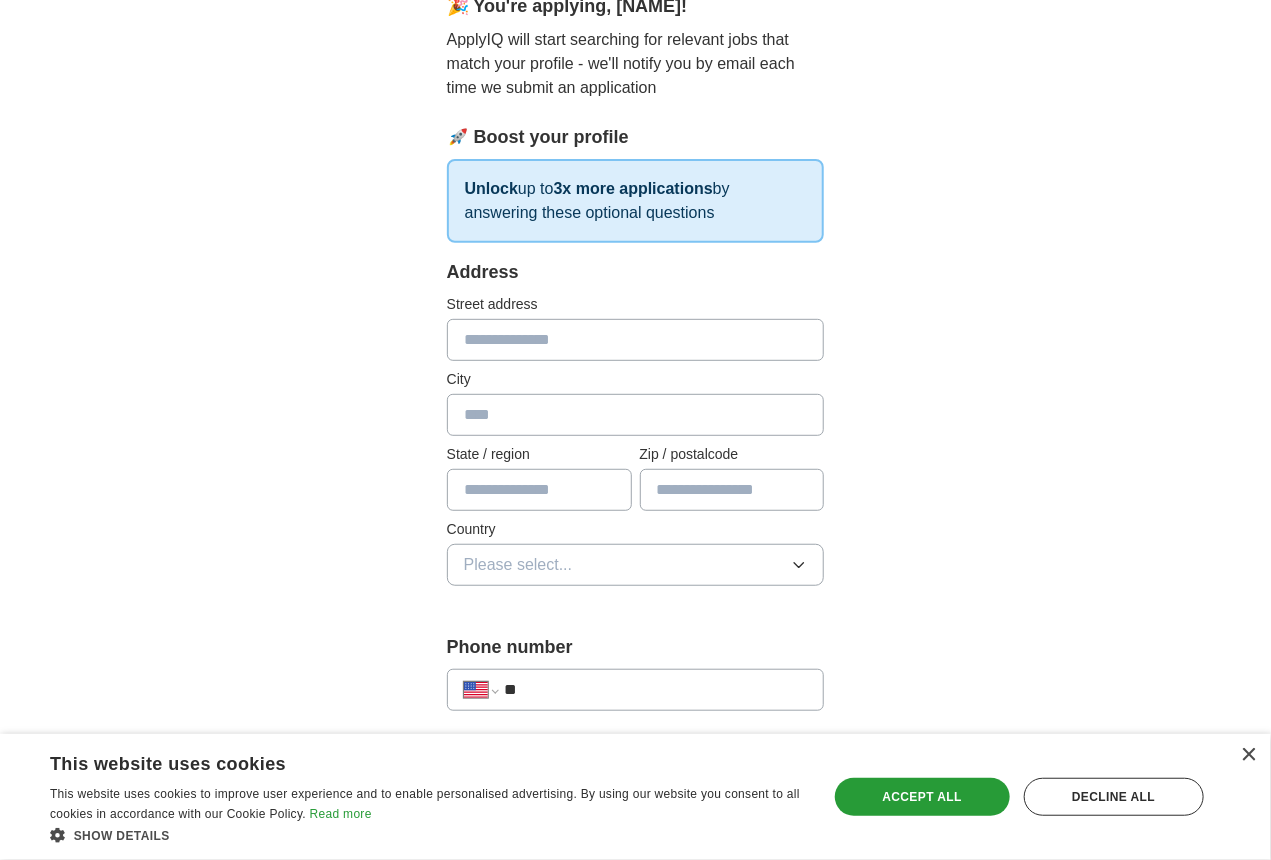 click at bounding box center (636, 340) 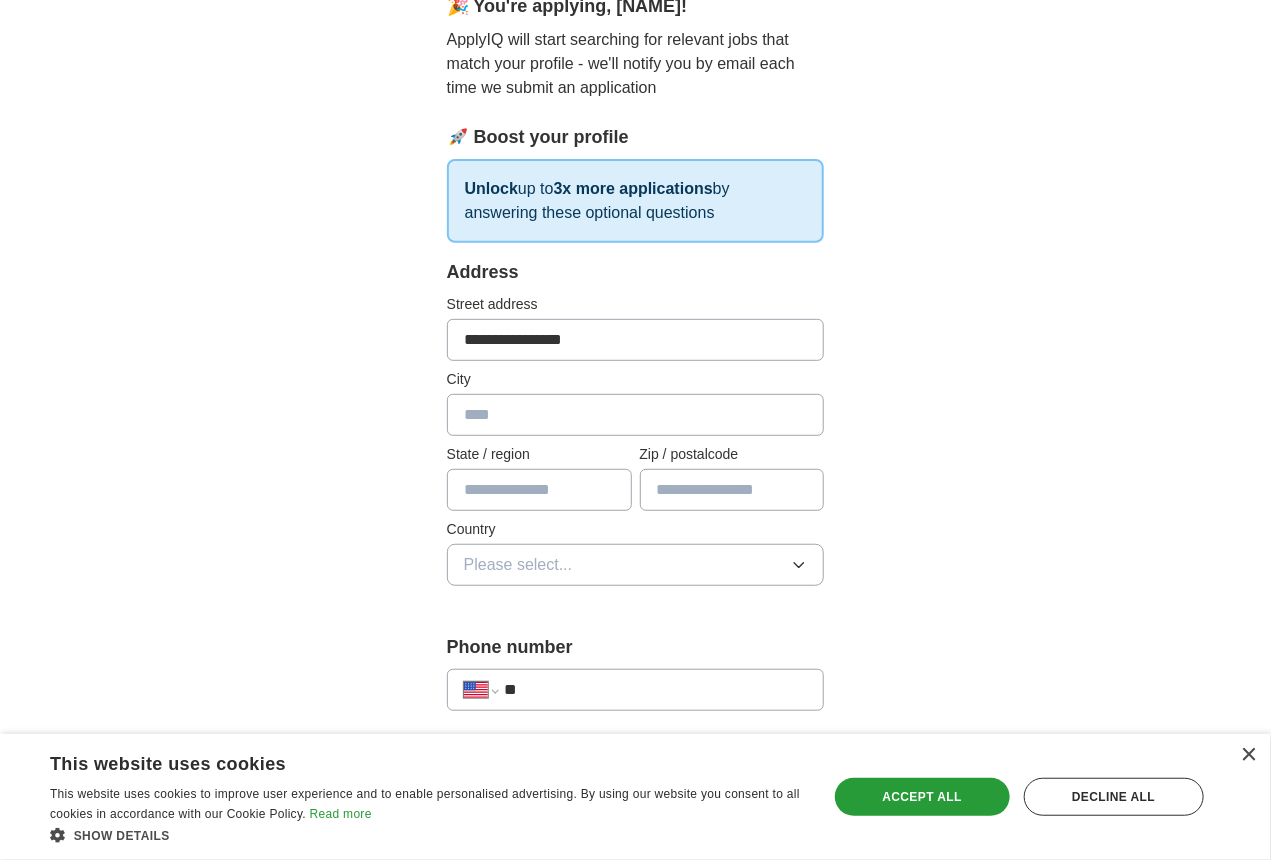type on "**********" 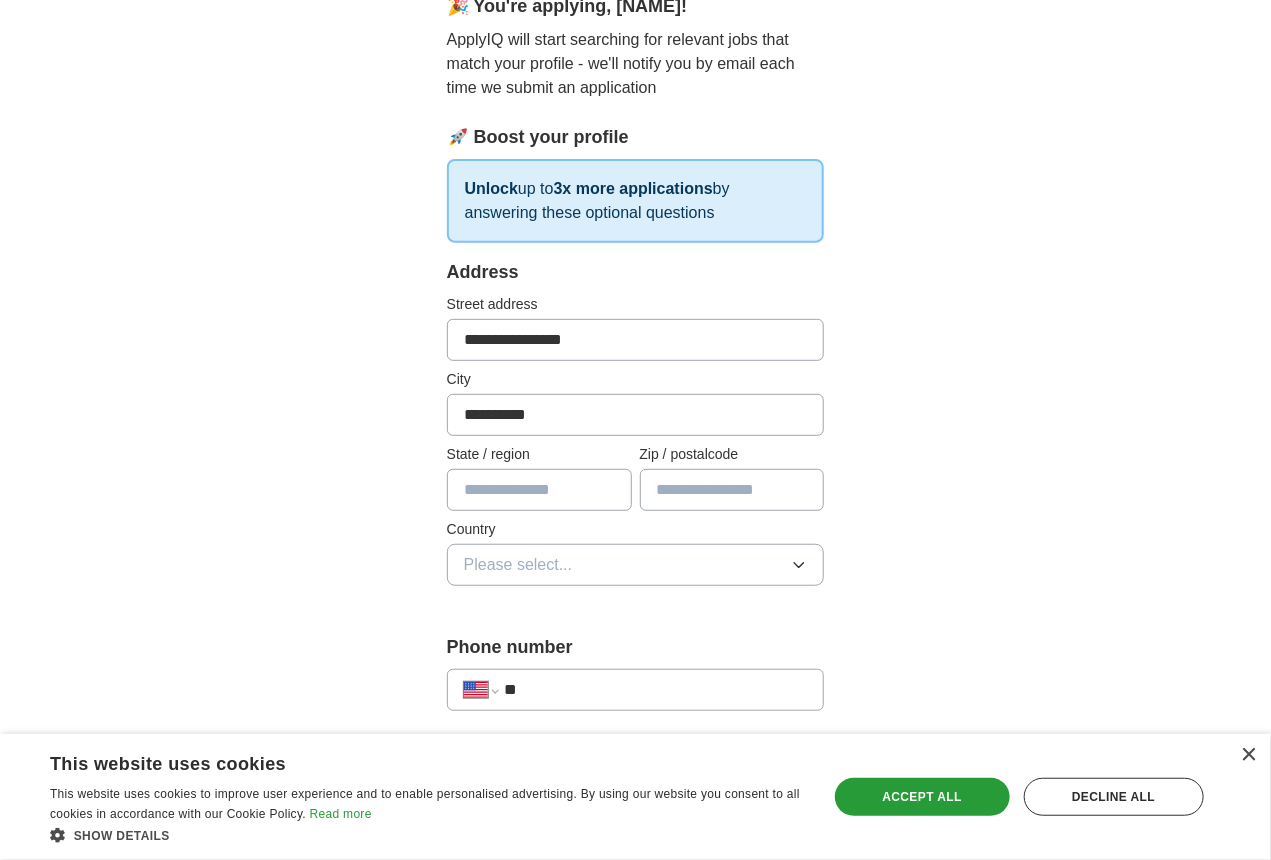 type on "**" 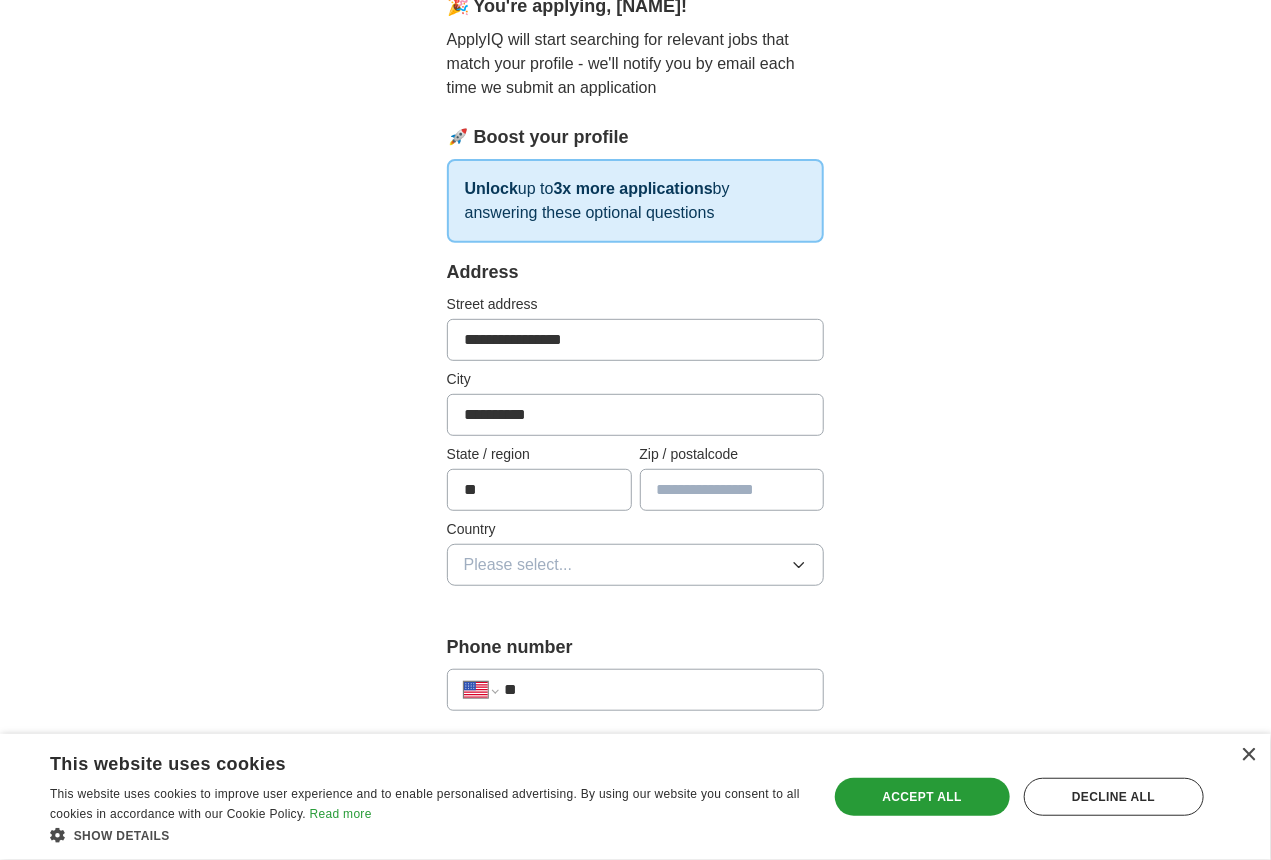 type on "*****" 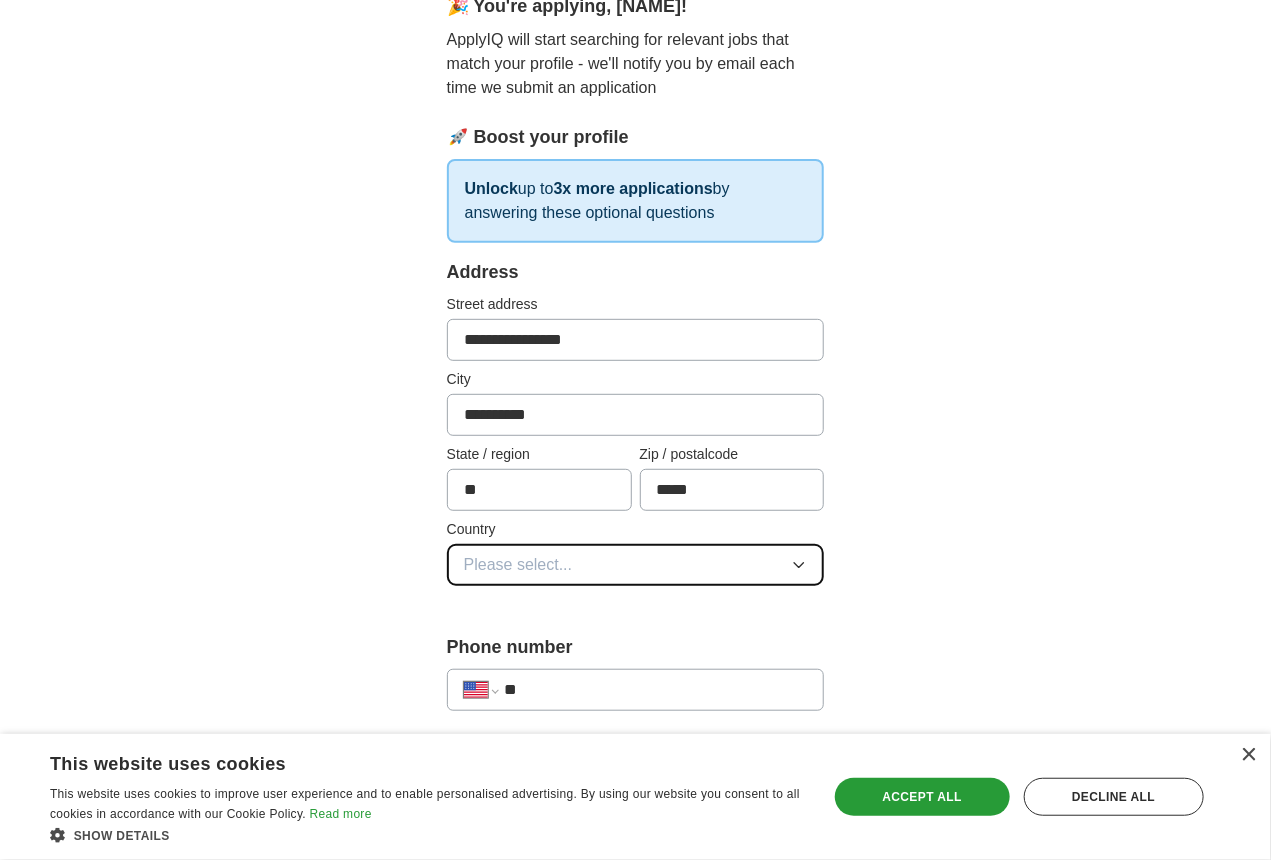 click on "Please select..." at bounding box center [518, 565] 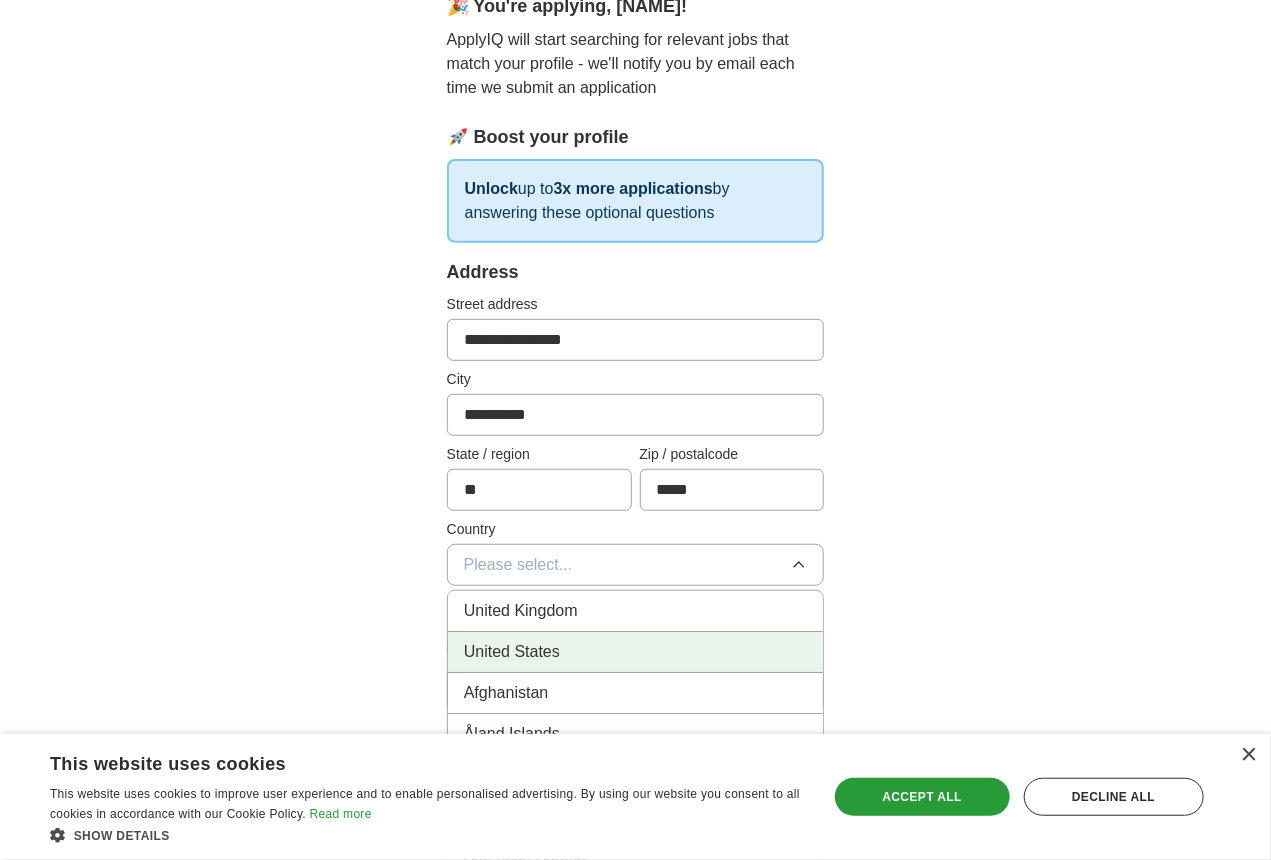 click on "United States" at bounding box center [512, 652] 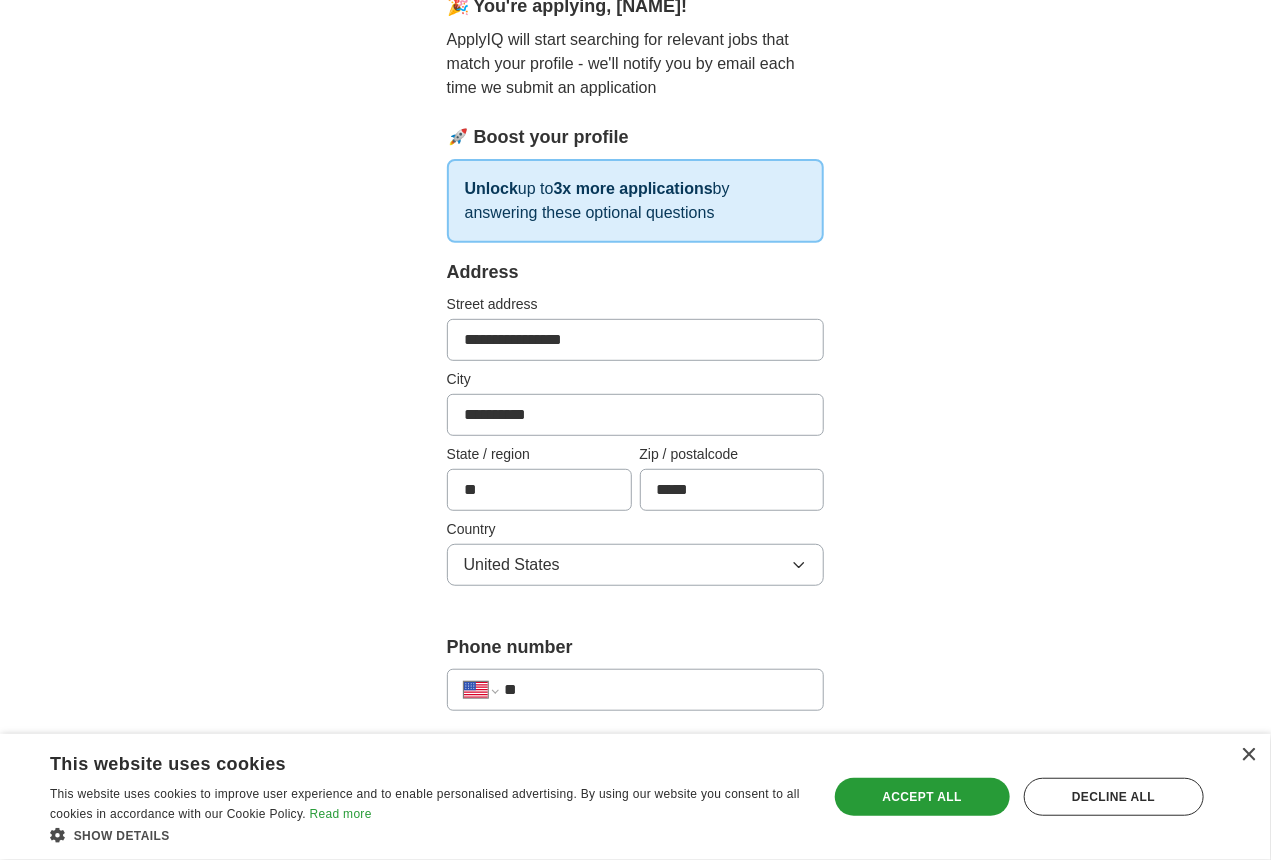 scroll, scrollTop: 400, scrollLeft: 0, axis: vertical 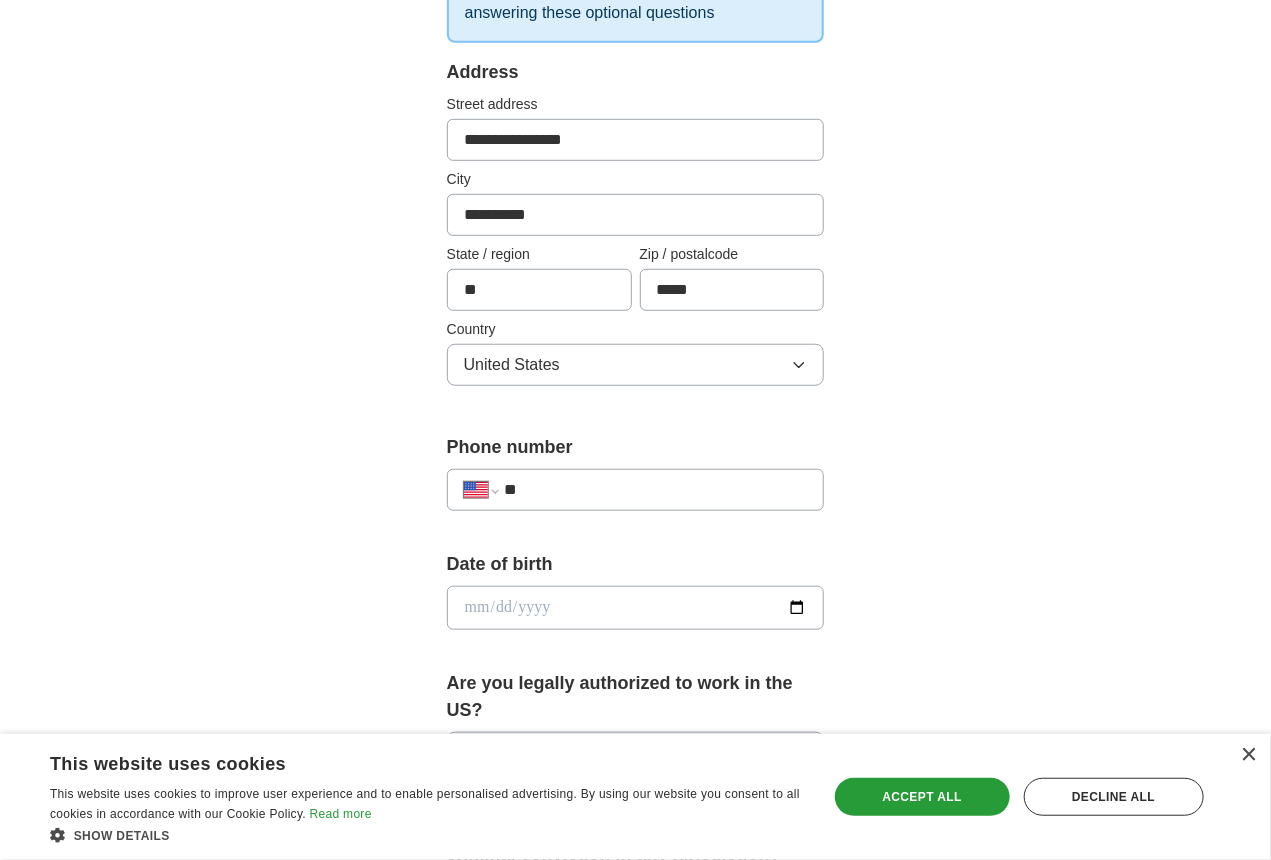 click on "**" at bounding box center [656, 490] 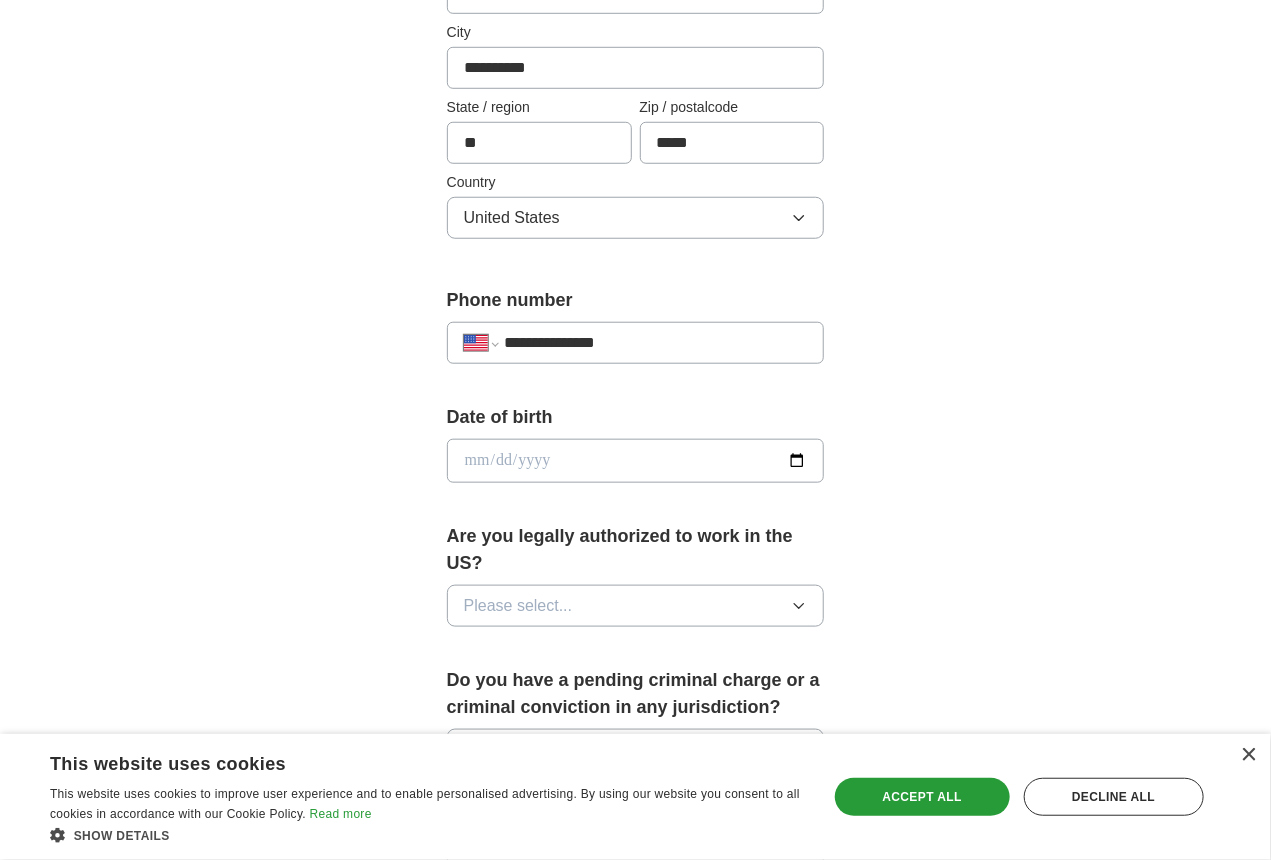 scroll, scrollTop: 600, scrollLeft: 0, axis: vertical 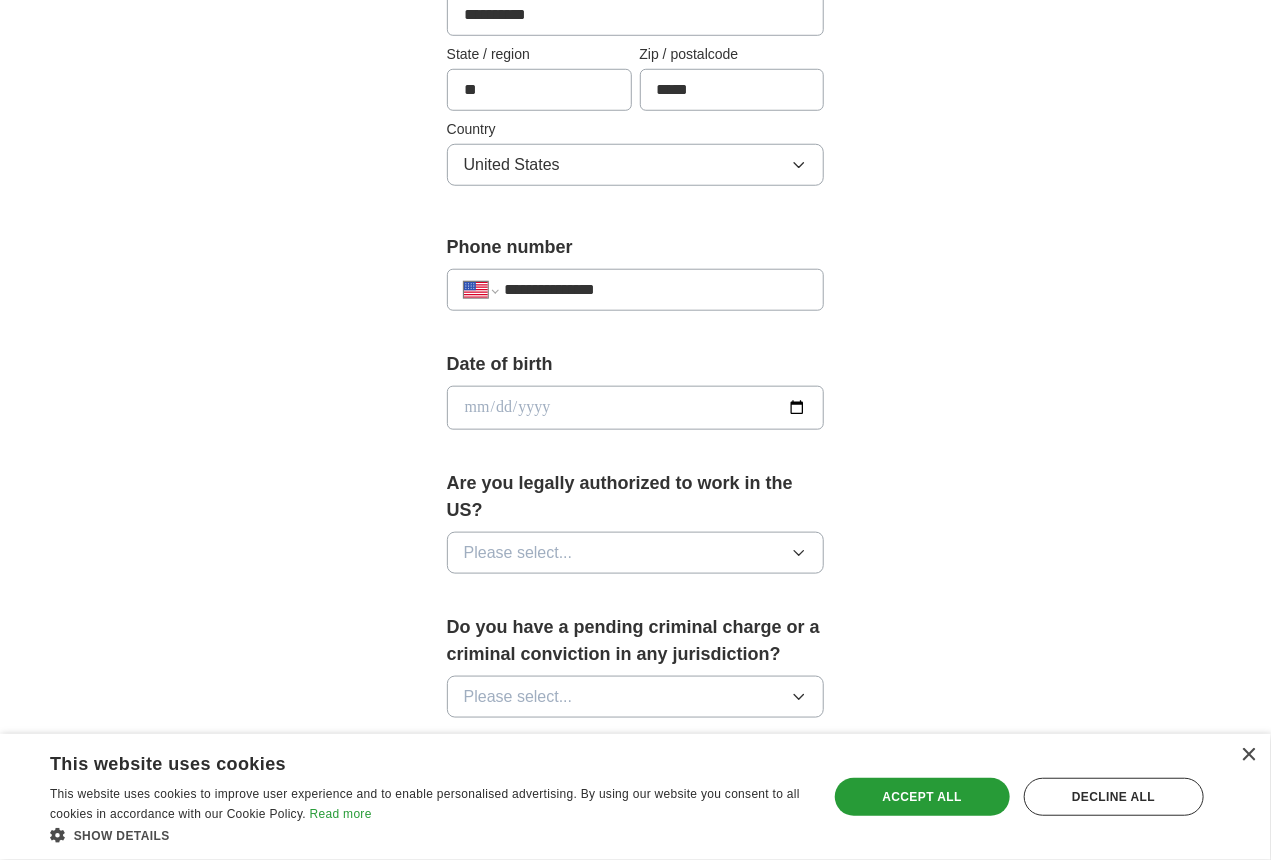 type on "**********" 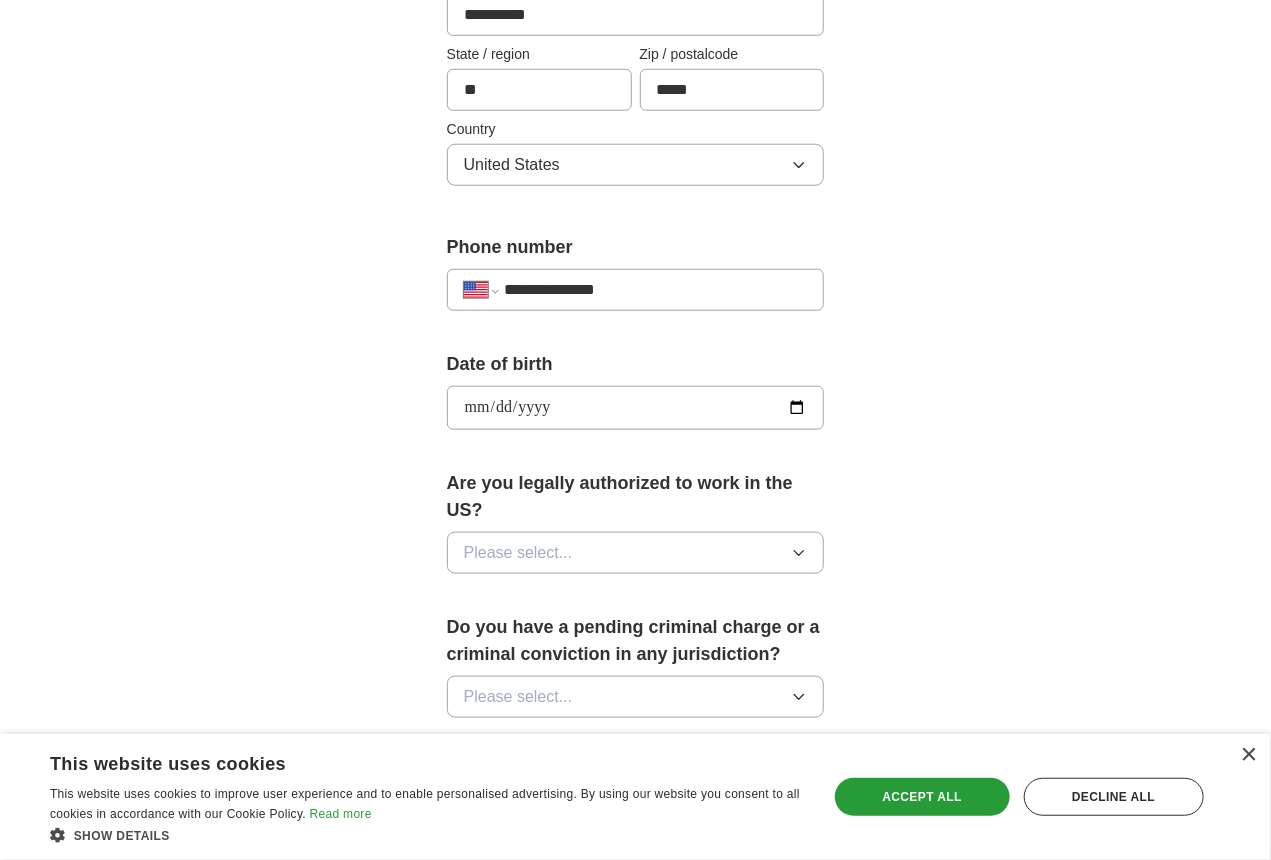 type on "**********" 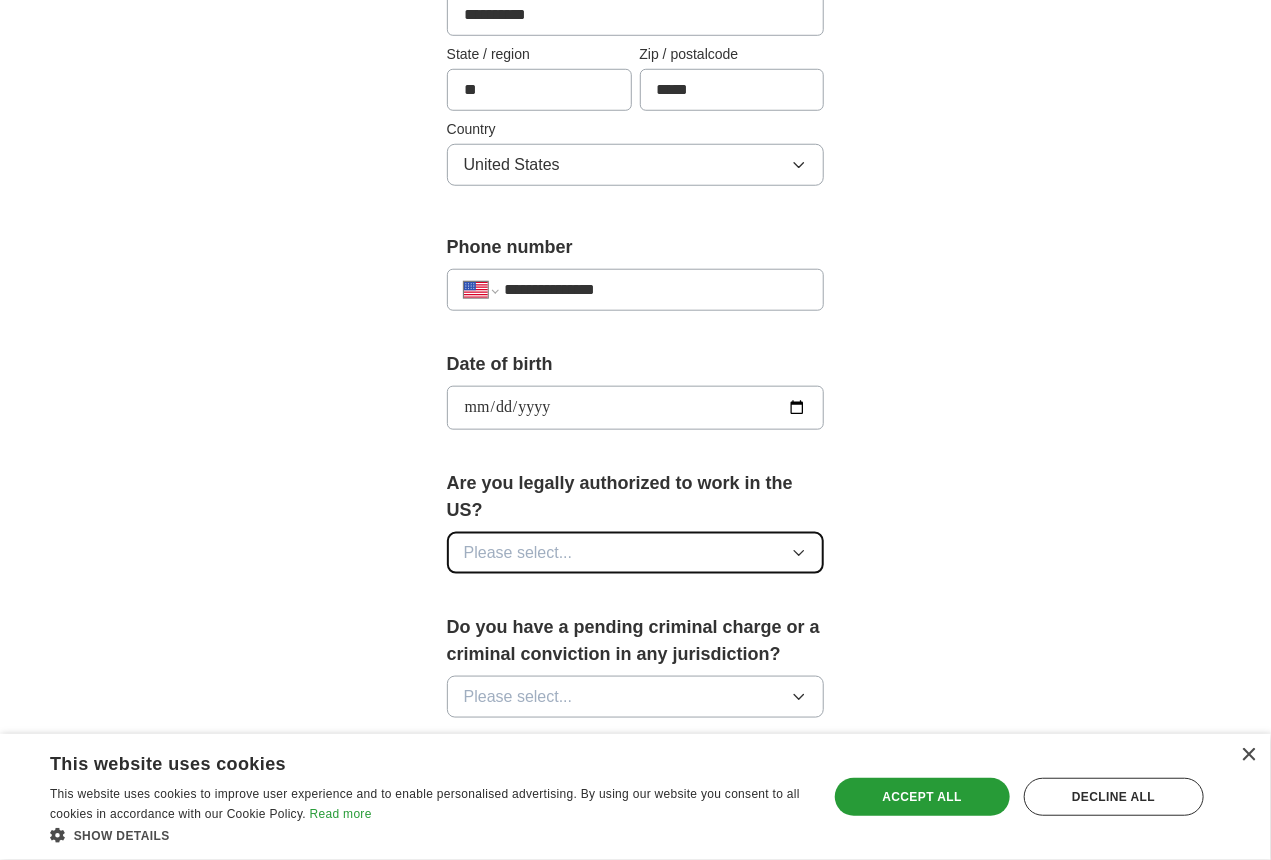 click on "Please select..." at bounding box center [518, 553] 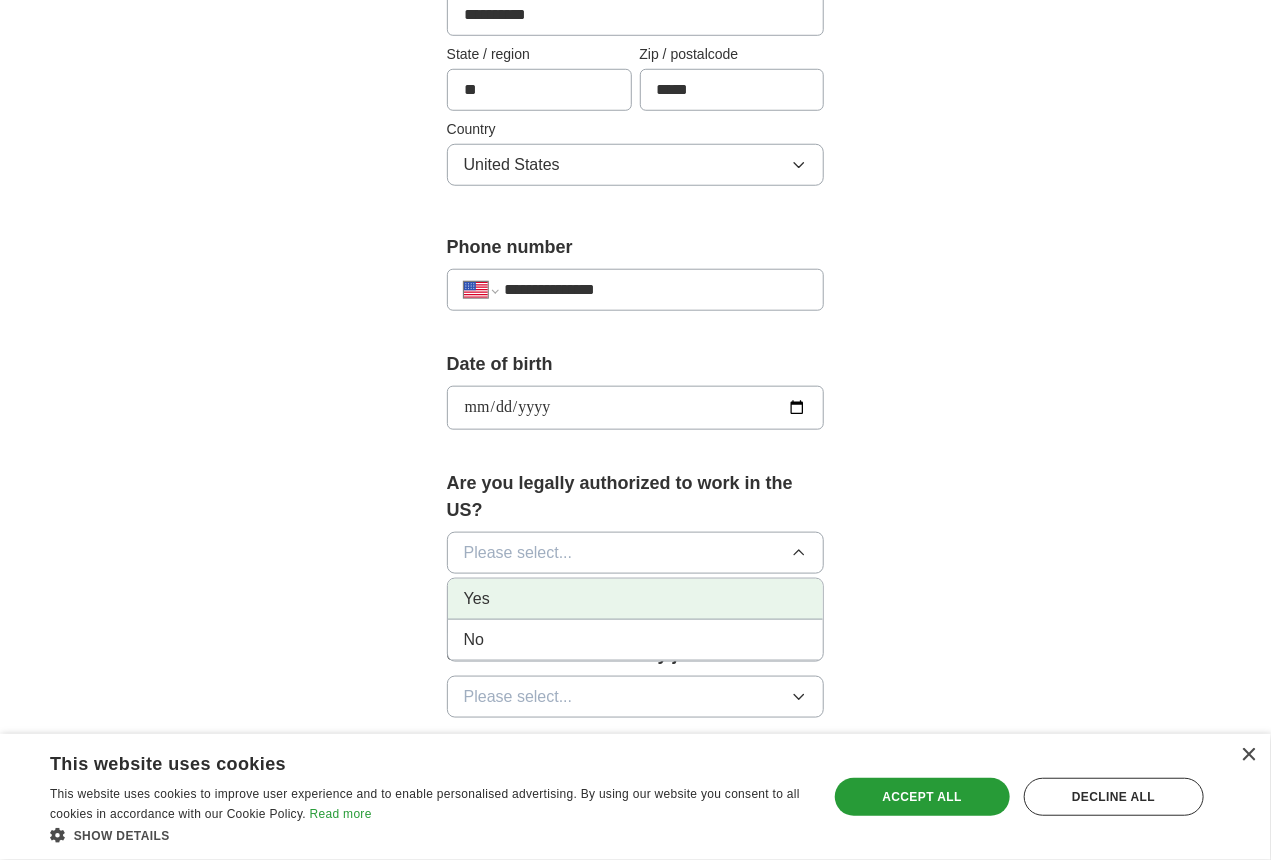 click on "Yes" at bounding box center [636, 599] 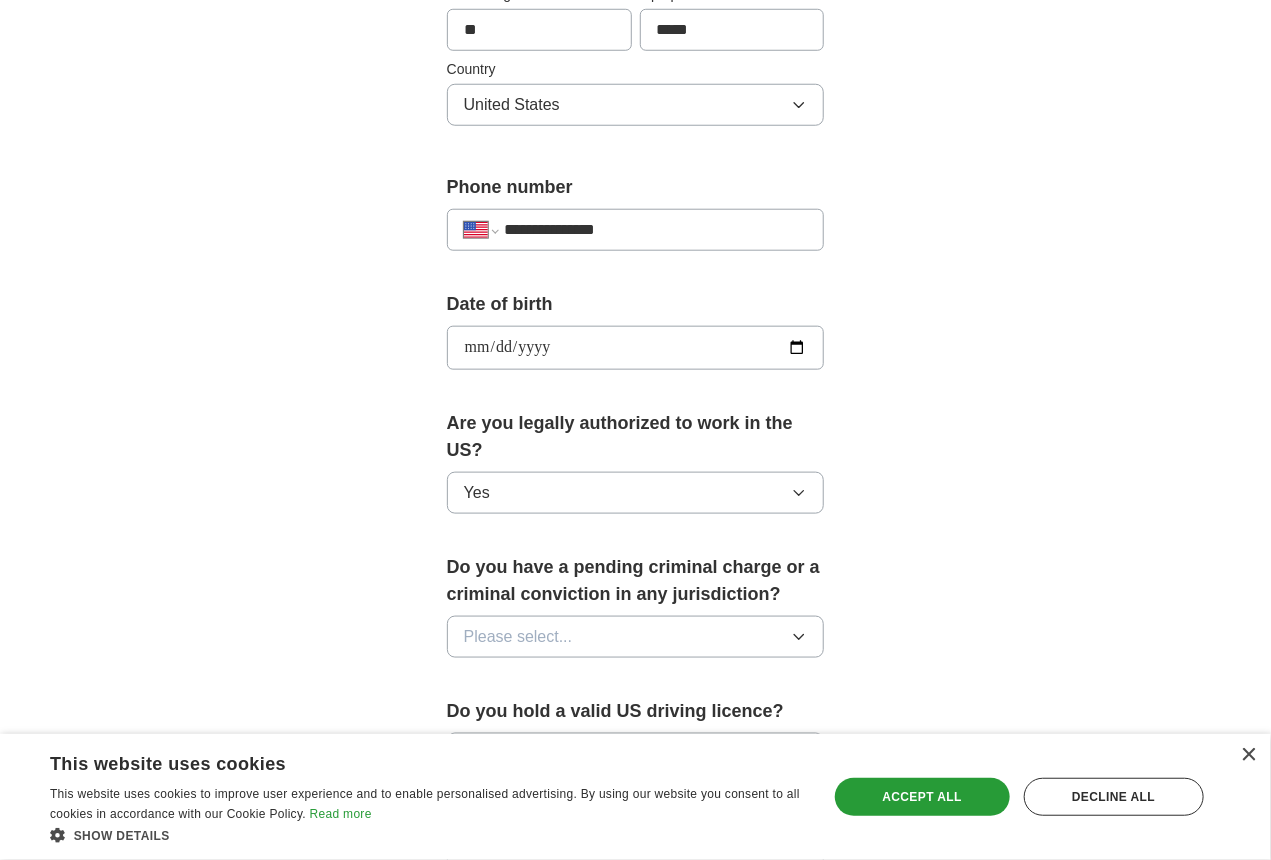 scroll, scrollTop: 700, scrollLeft: 0, axis: vertical 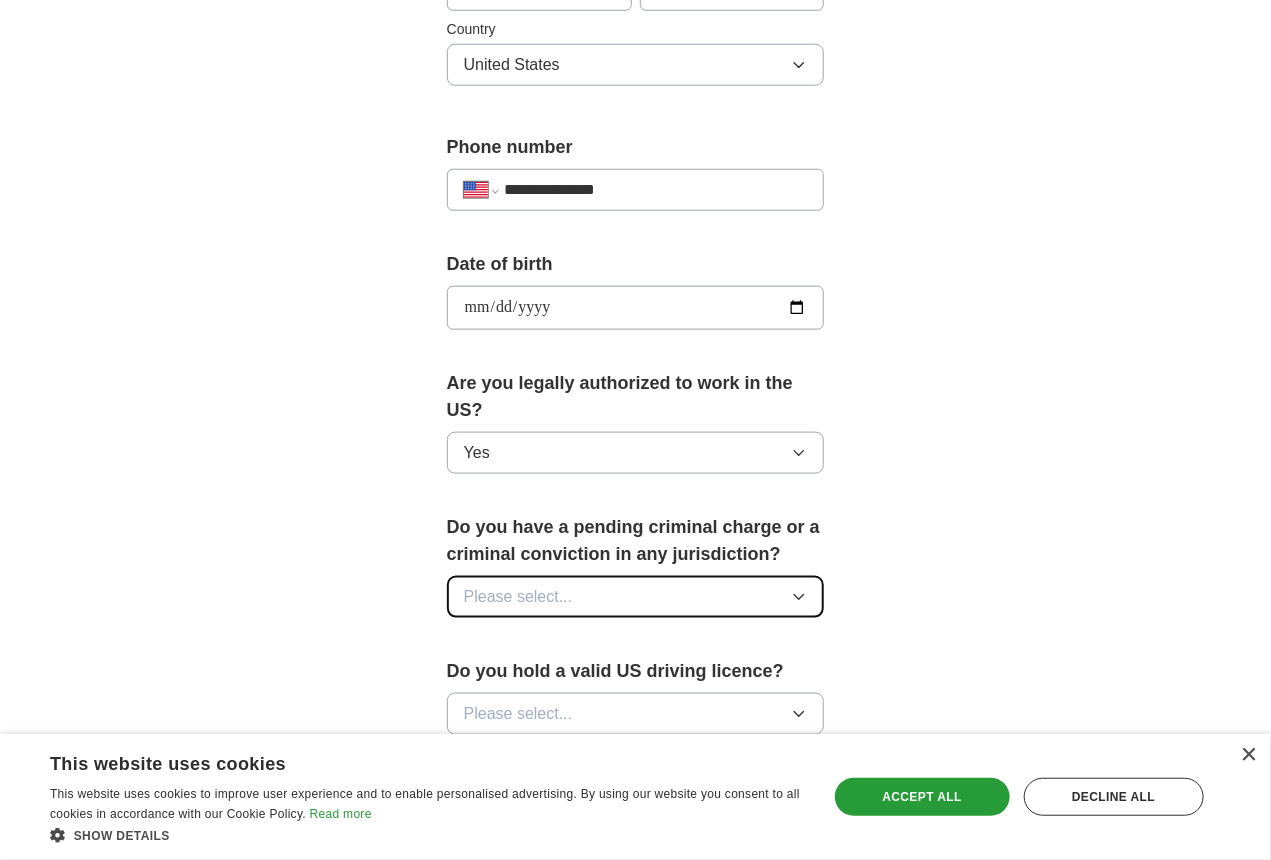click on "Please select..." at bounding box center (518, 597) 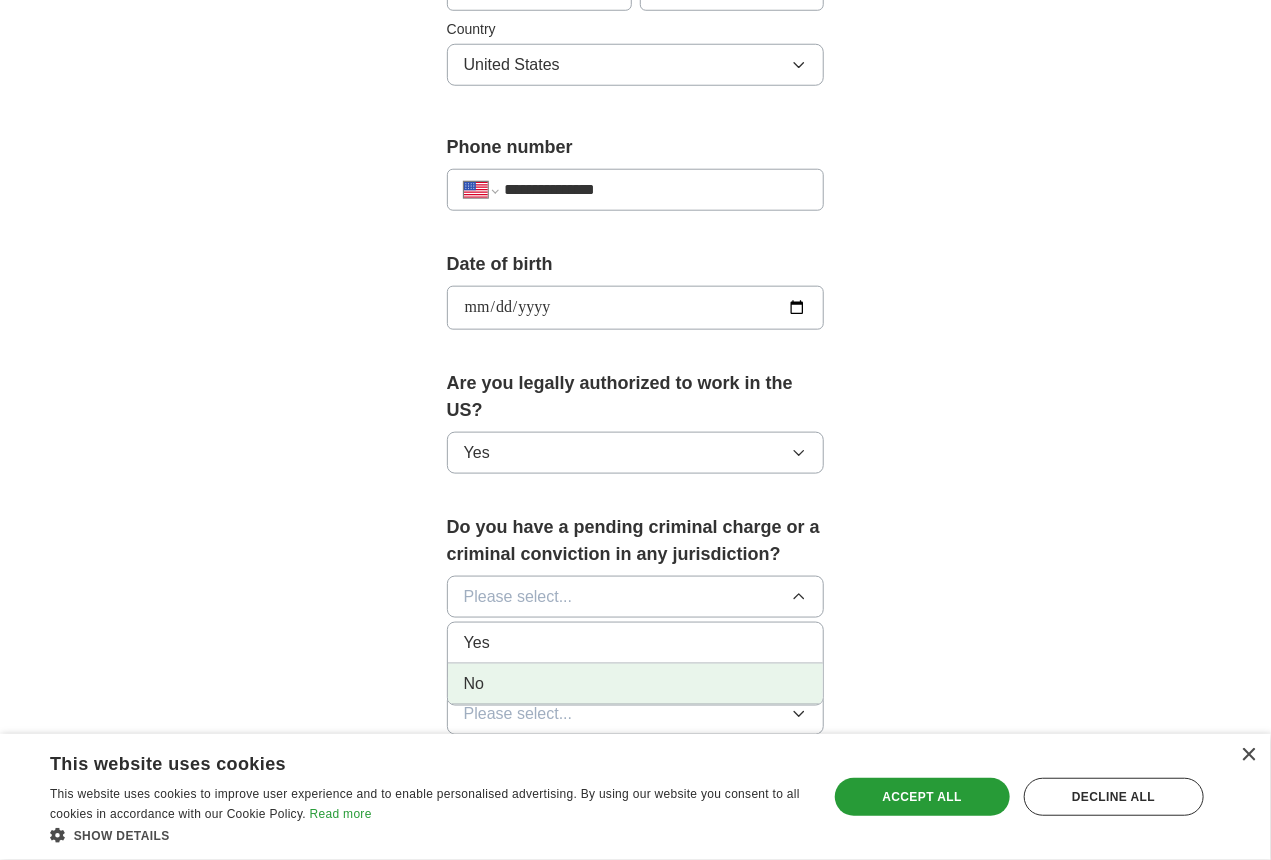 click on "No" at bounding box center [636, 684] 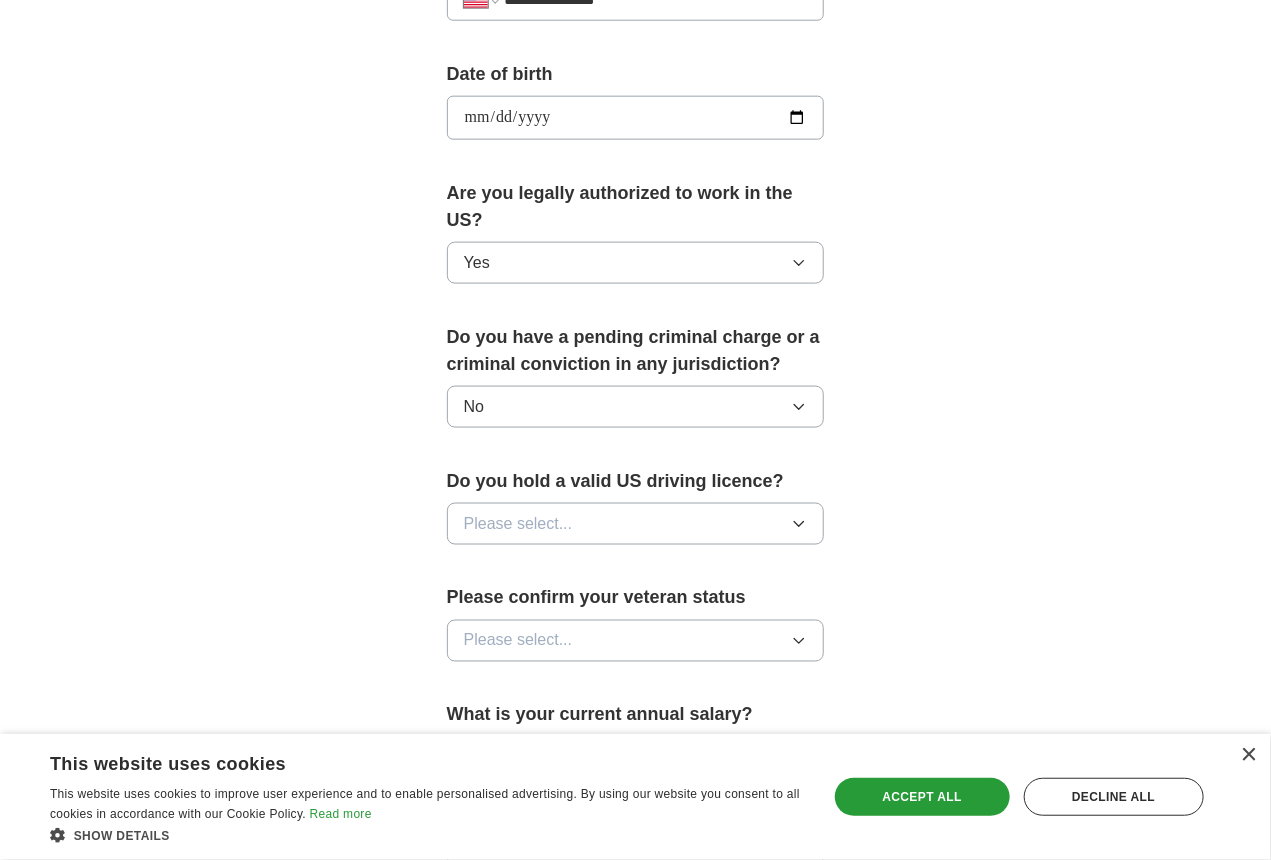scroll, scrollTop: 900, scrollLeft: 0, axis: vertical 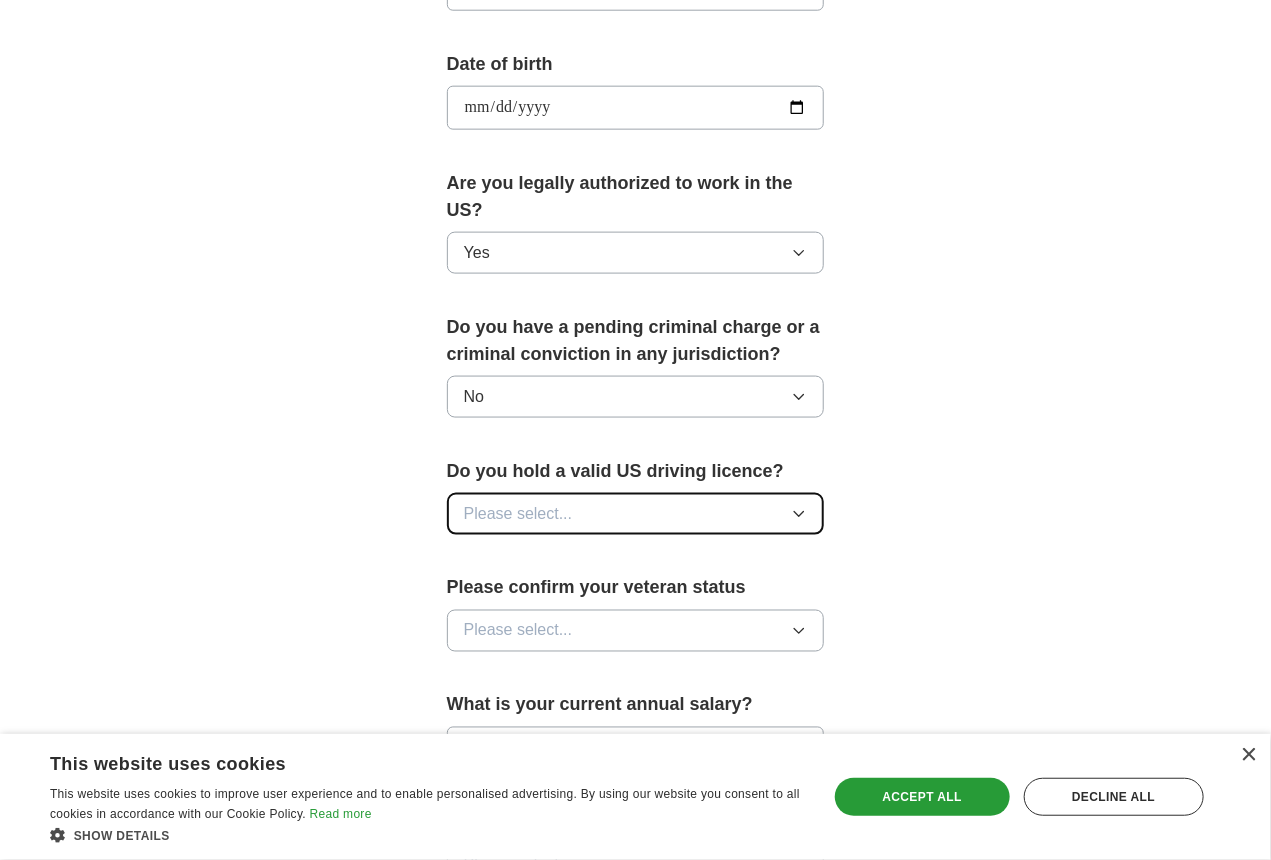 click on "Please select..." at bounding box center (518, 514) 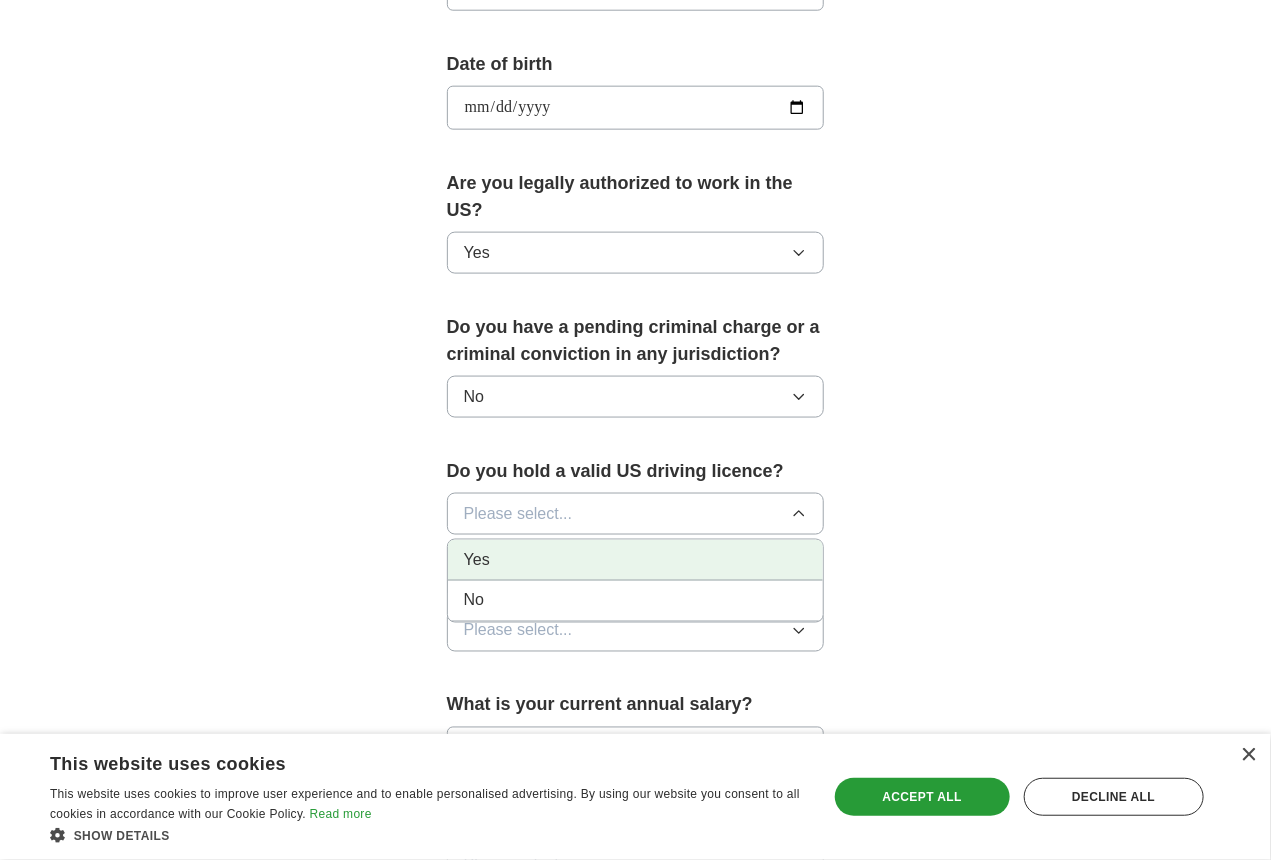 click on "Yes" at bounding box center (636, 560) 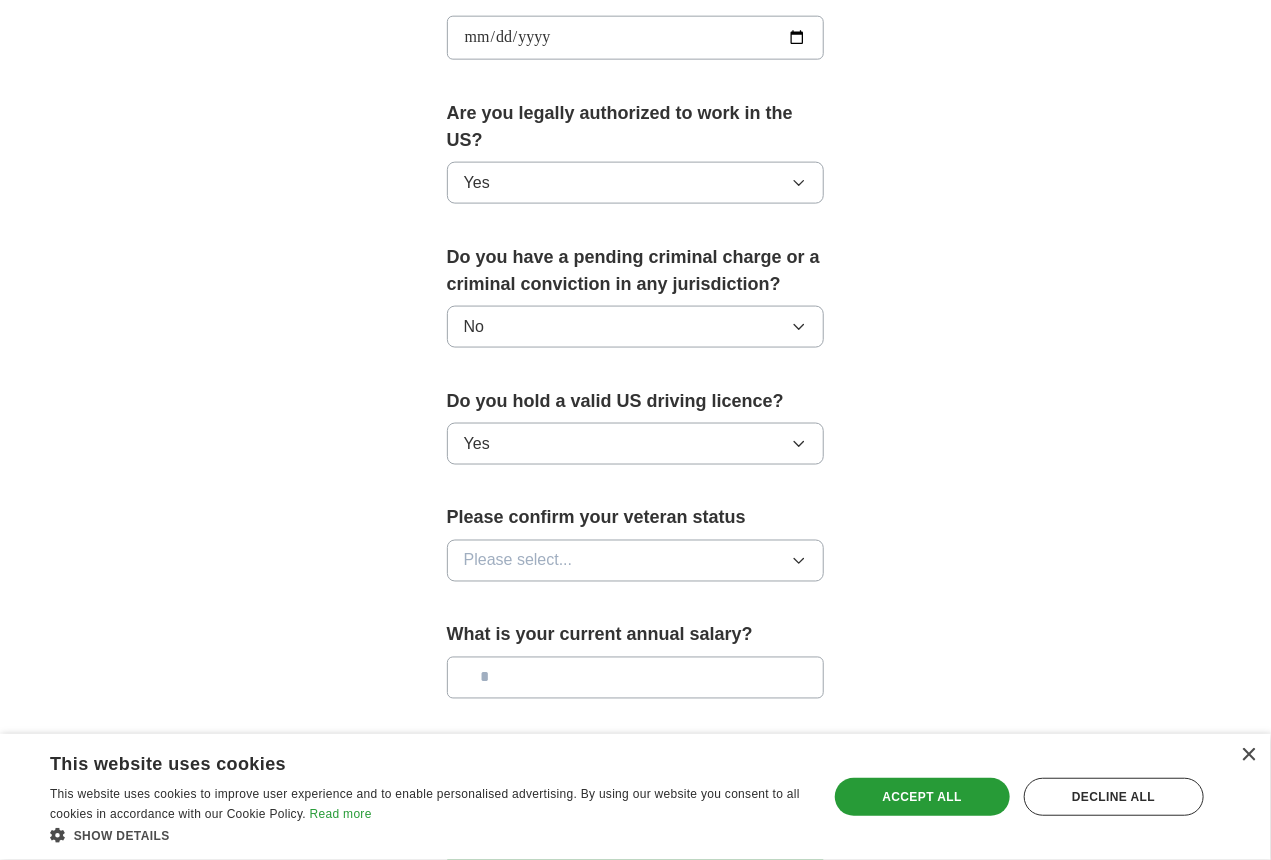 scroll, scrollTop: 1100, scrollLeft: 0, axis: vertical 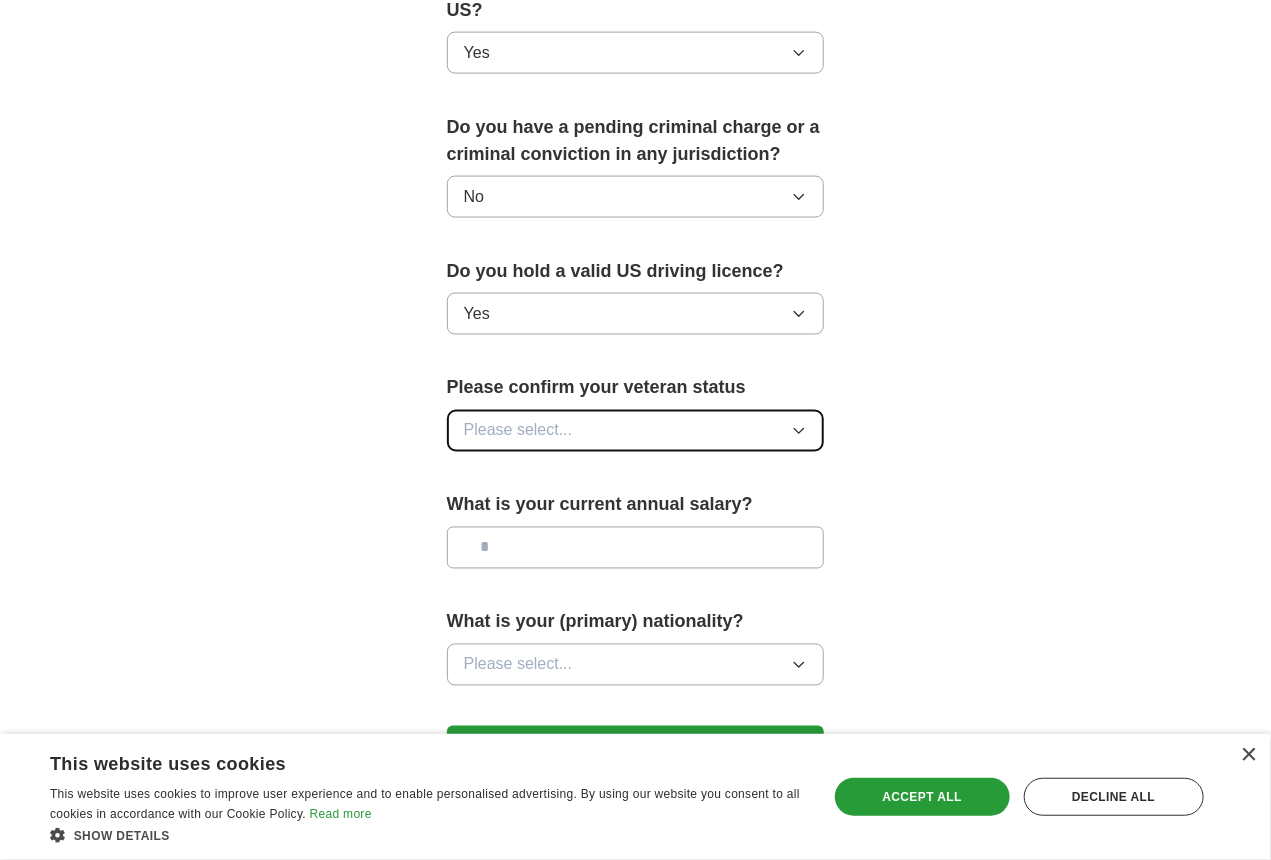 click on "Please select..." at bounding box center (518, 431) 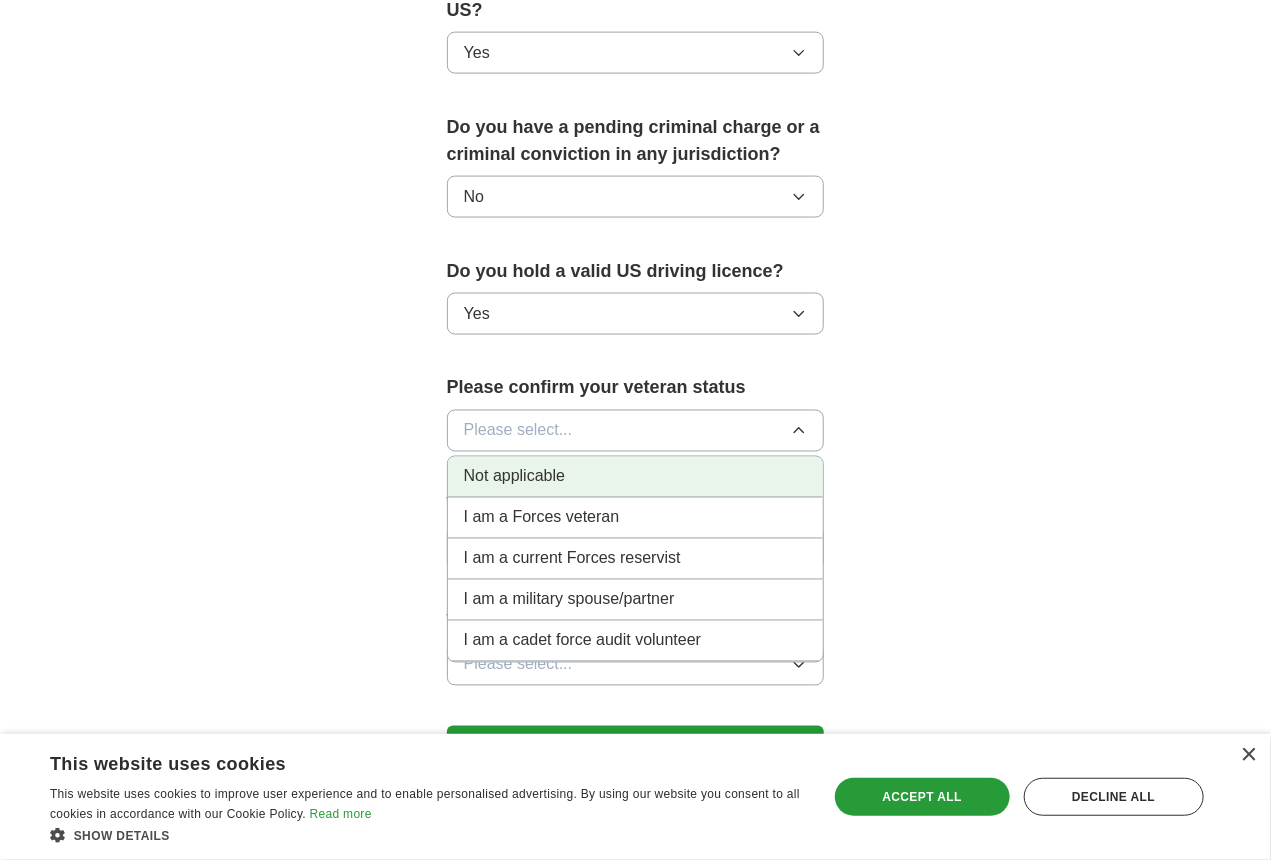 click on "Not applicable" at bounding box center (636, 477) 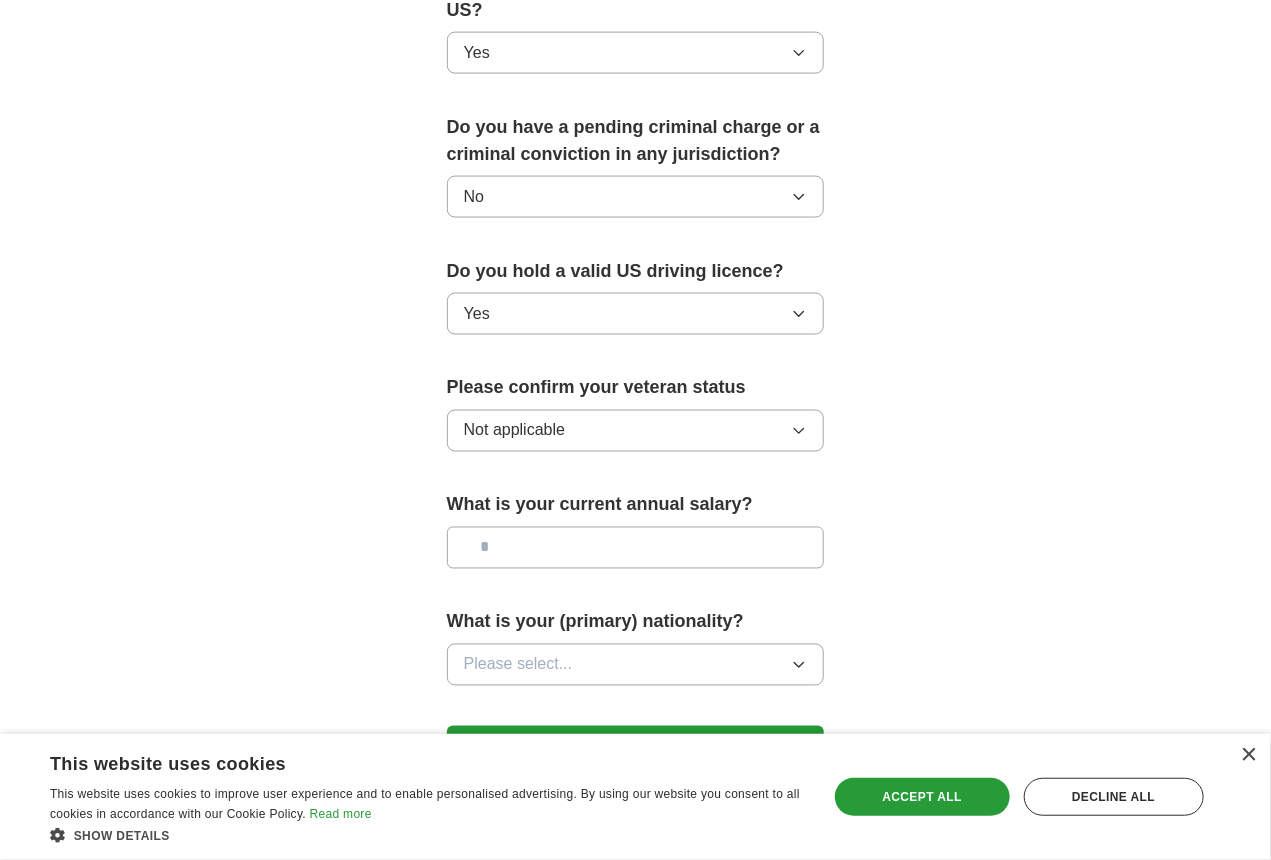 click at bounding box center [636, 548] 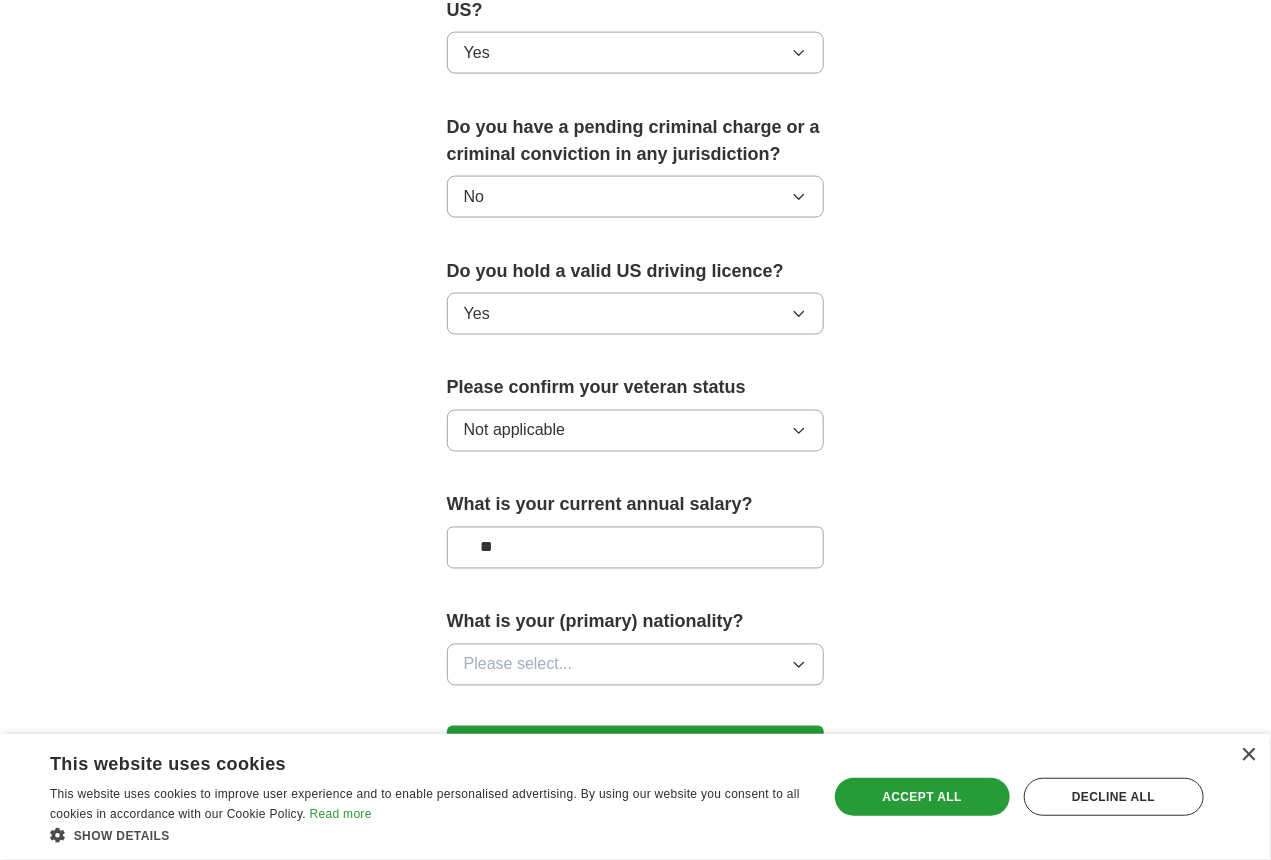 type on "**" 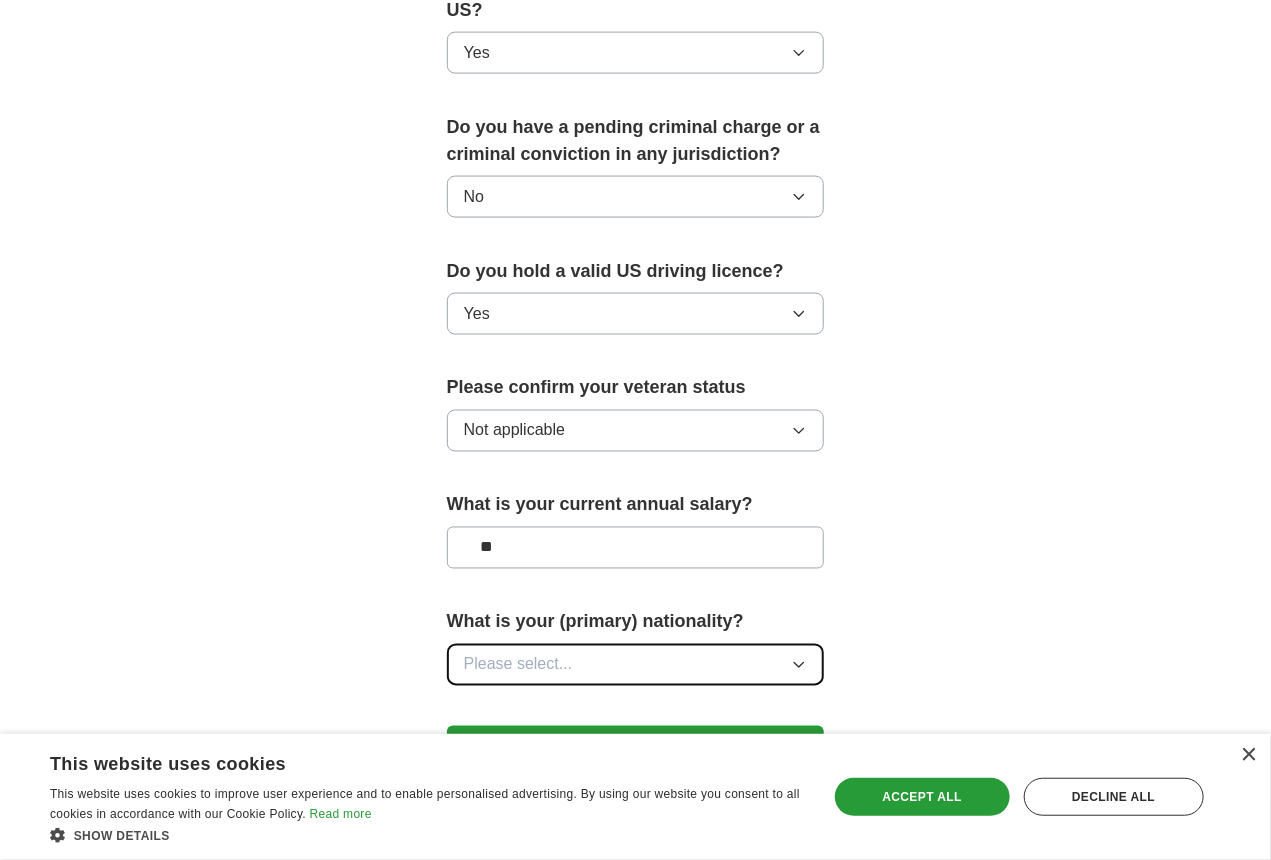 click on "Please select..." at bounding box center [518, 665] 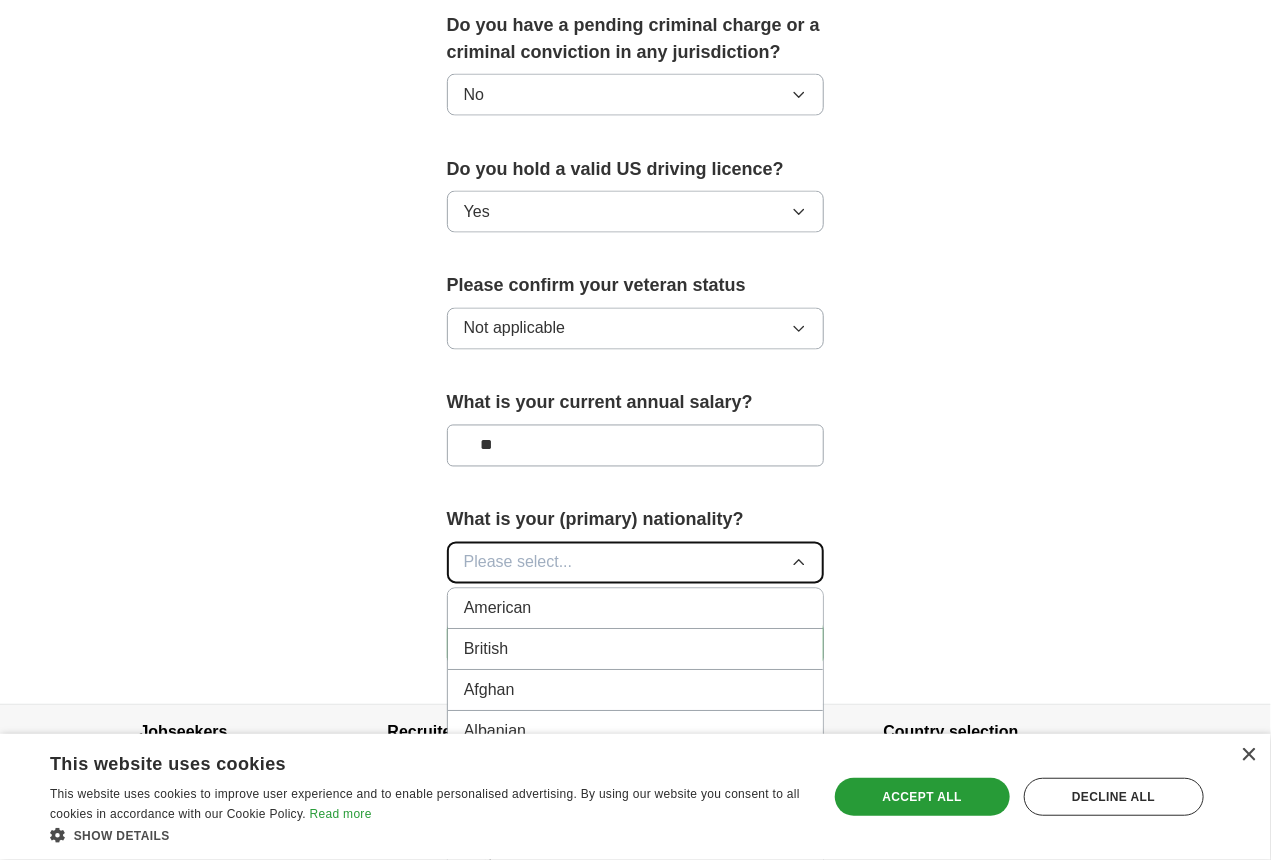scroll, scrollTop: 1268, scrollLeft: 0, axis: vertical 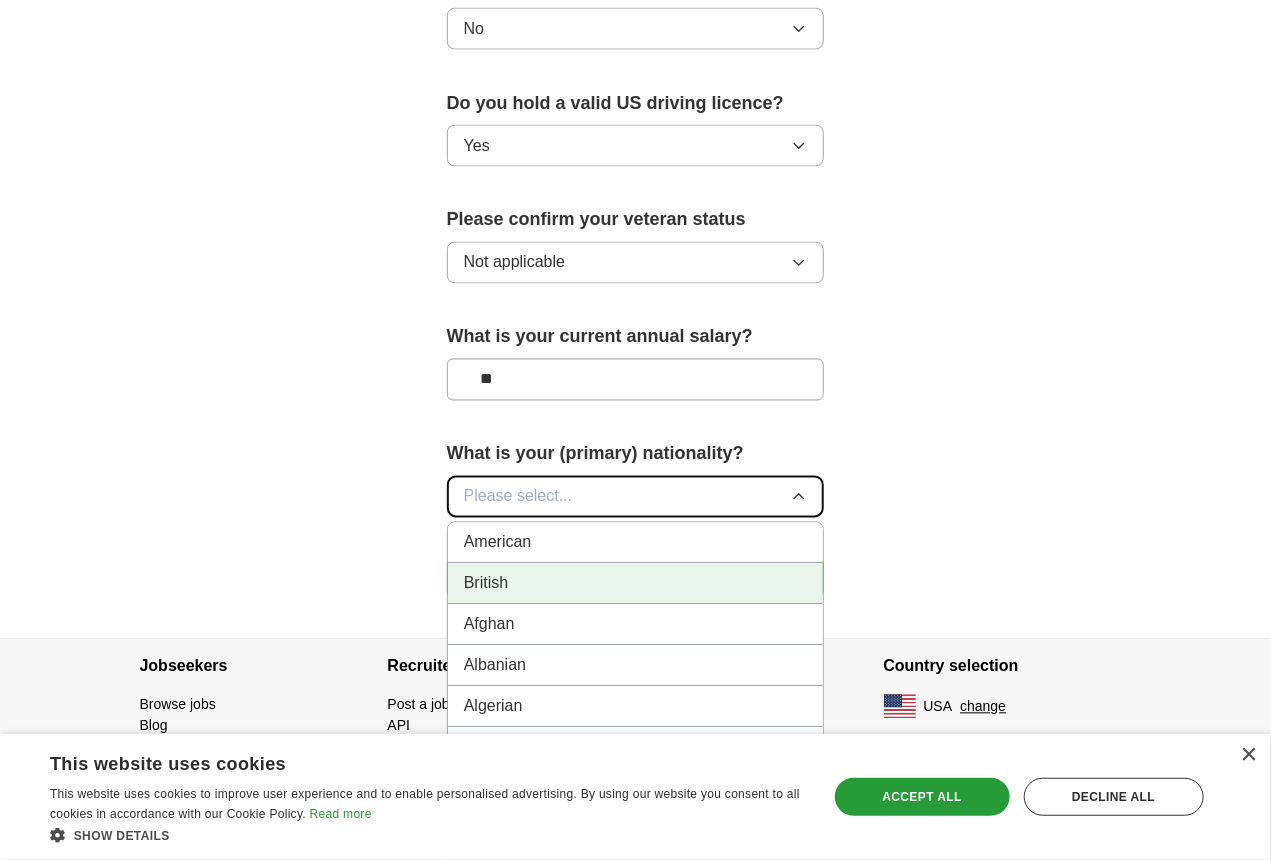 type 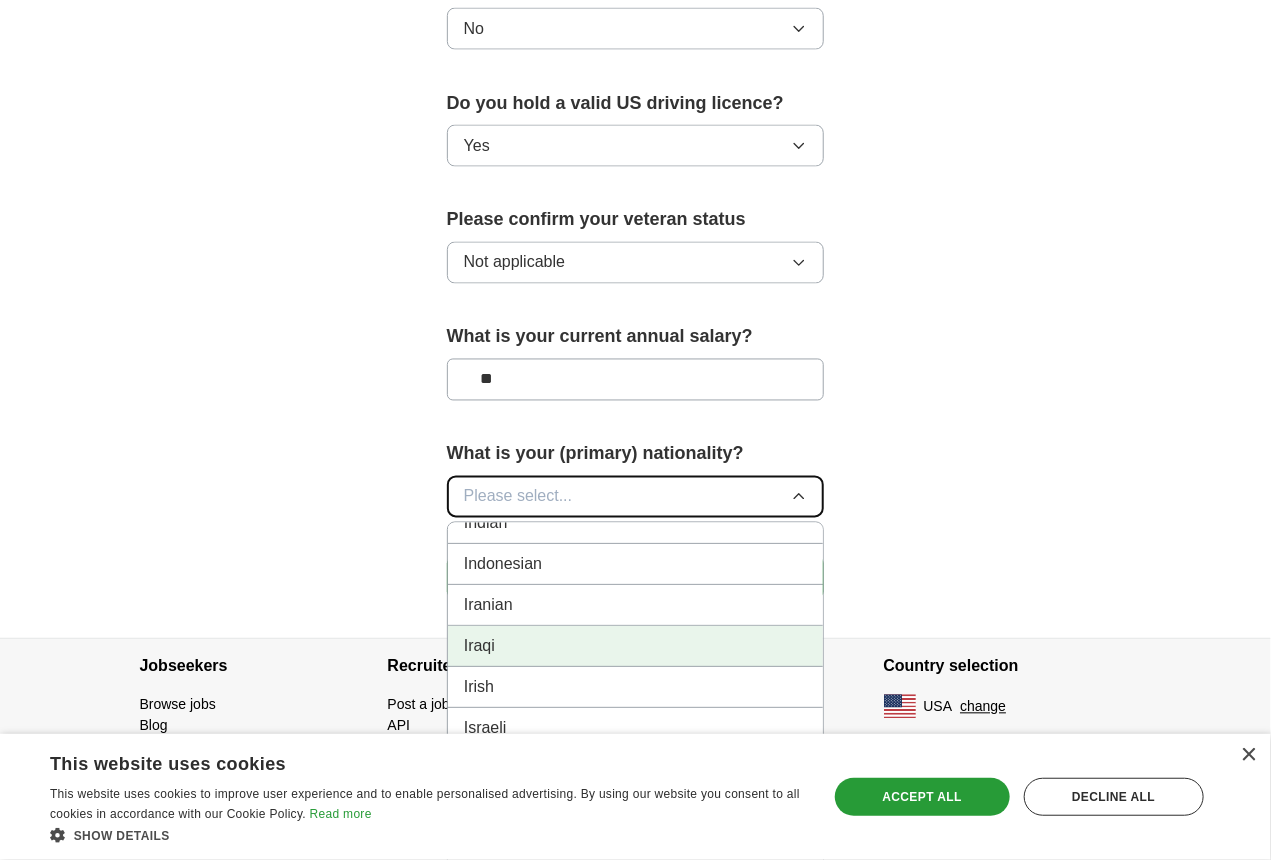 scroll, scrollTop: 3100, scrollLeft: 0, axis: vertical 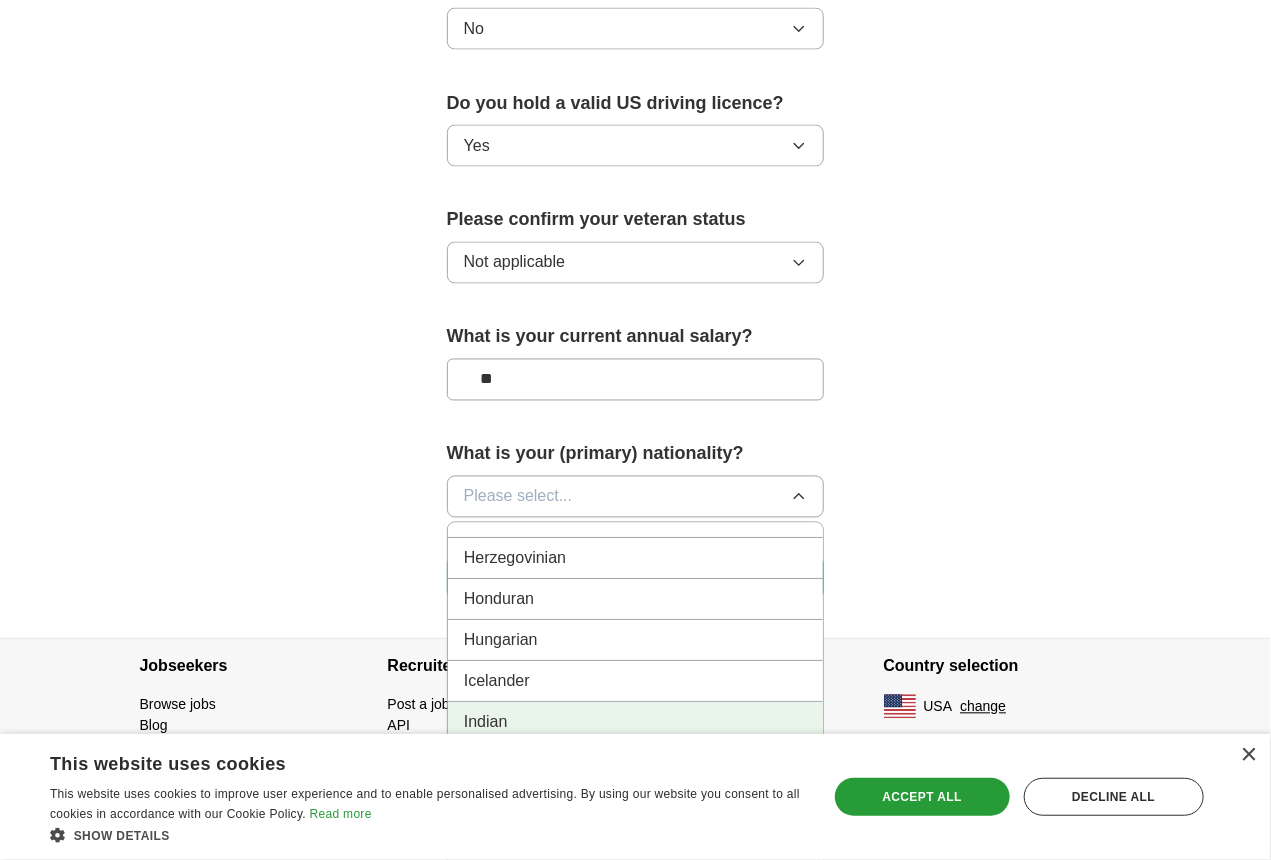 click on "Indian" at bounding box center (636, 723) 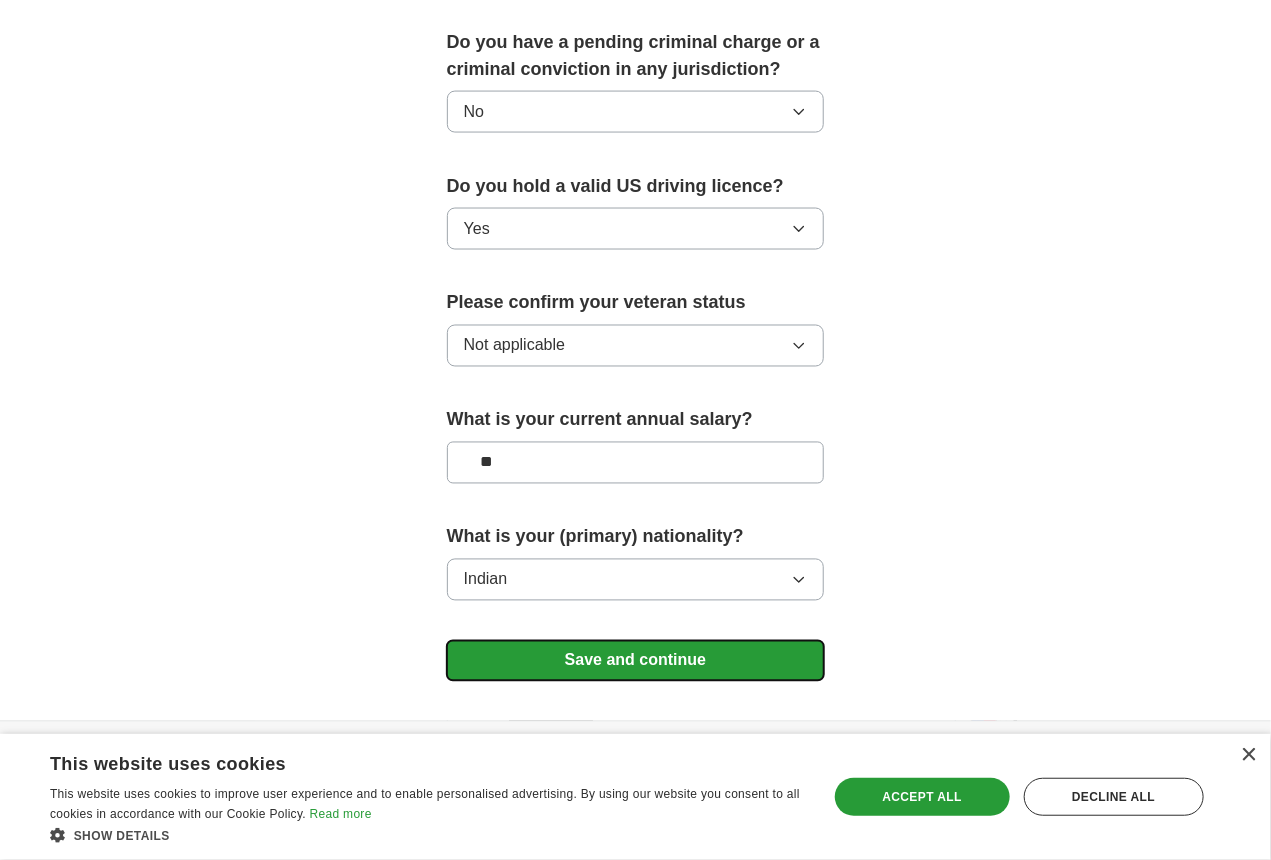 click on "Save and continue" at bounding box center [636, 661] 